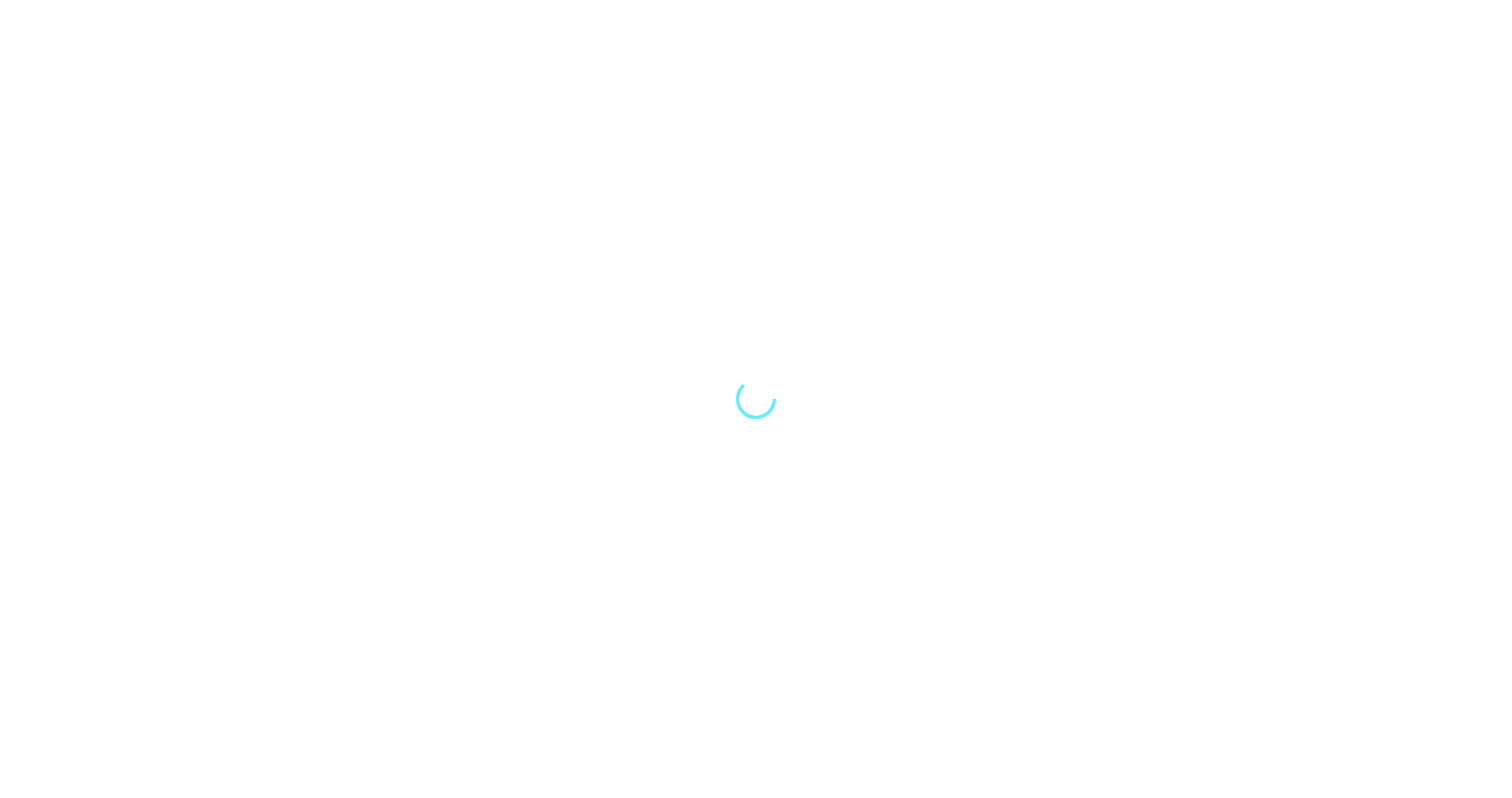scroll, scrollTop: 4, scrollLeft: 18, axis: both 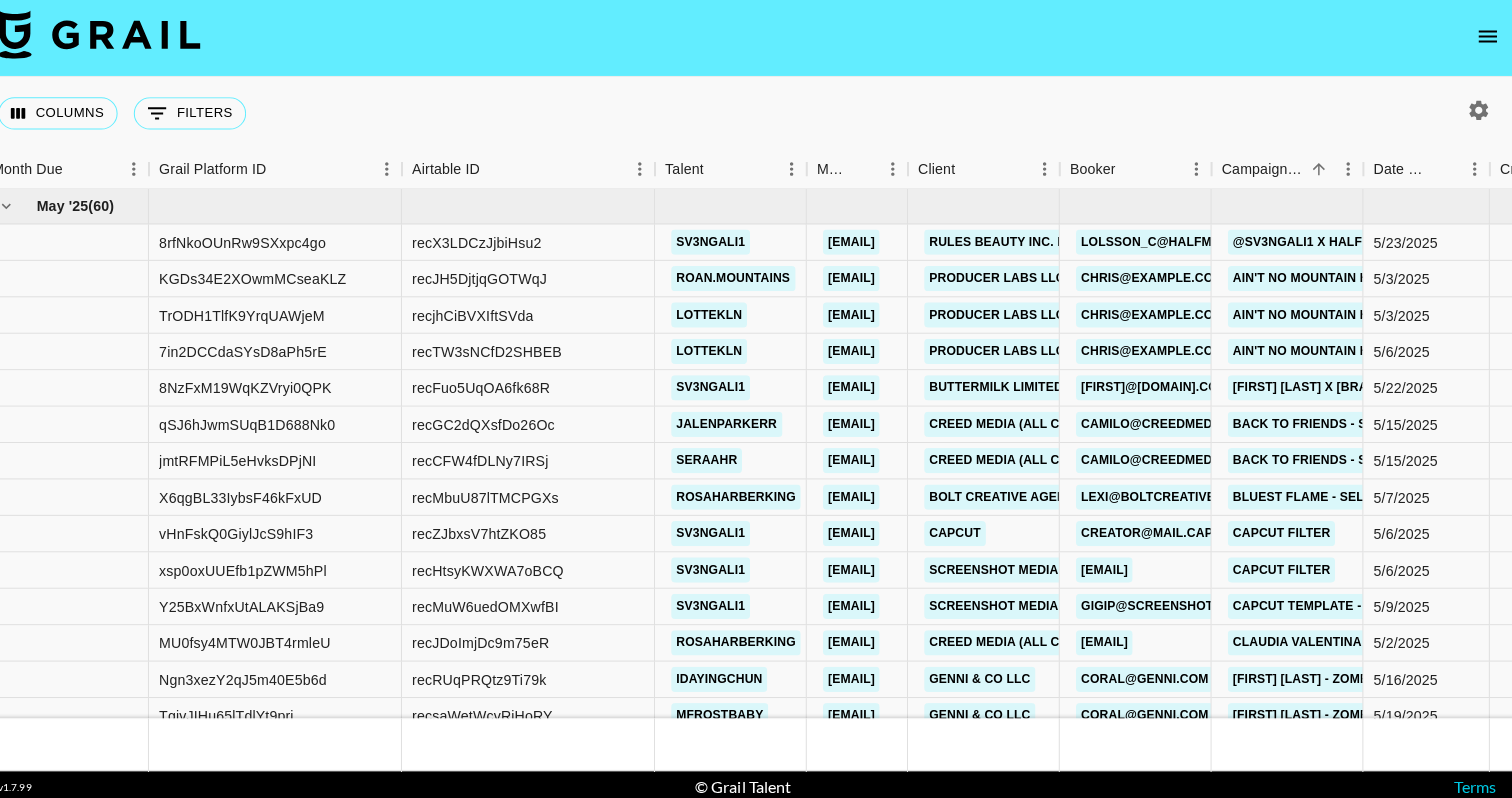 click 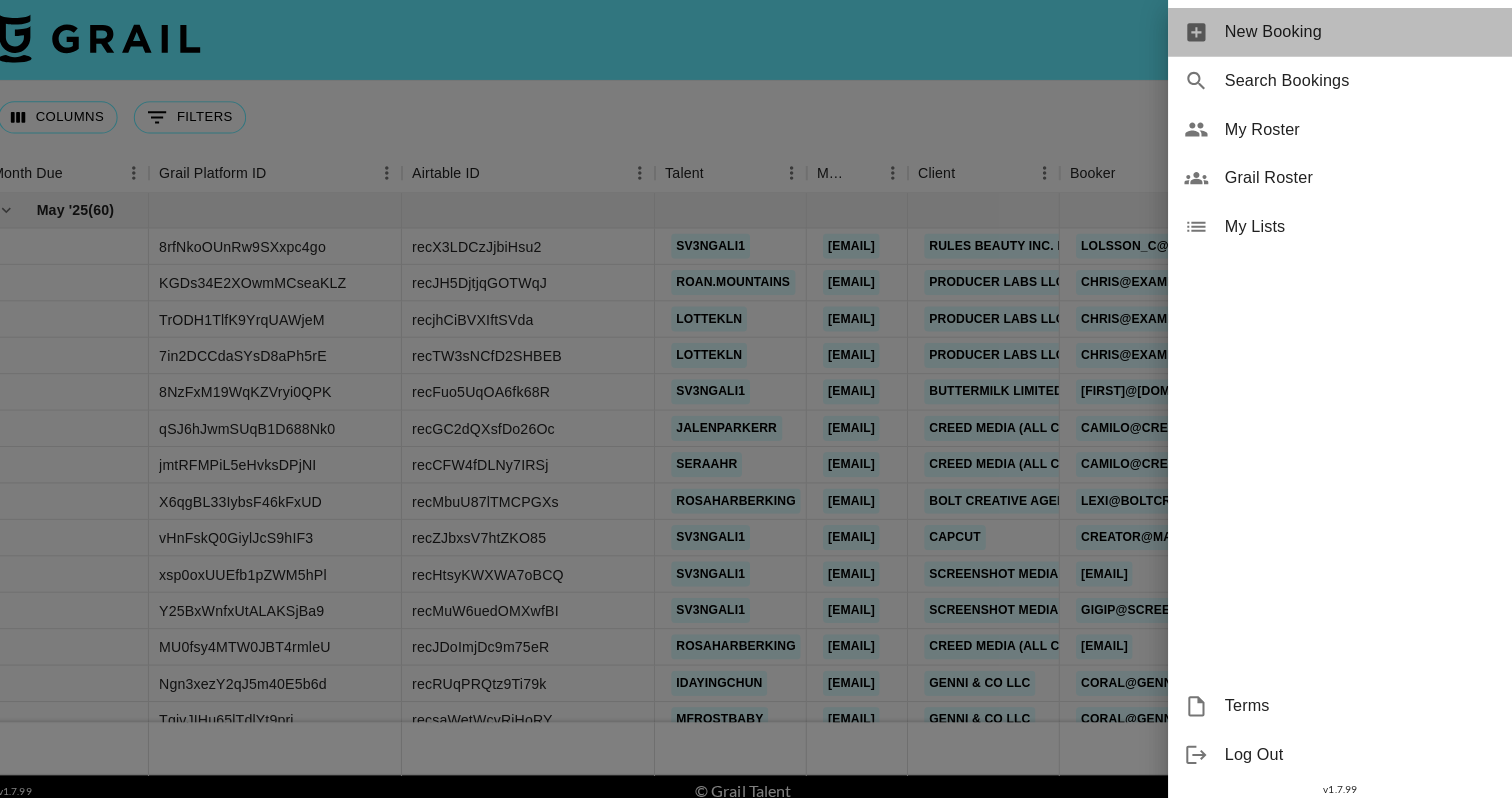 click on "New Booking" at bounding box center (1362, 32) 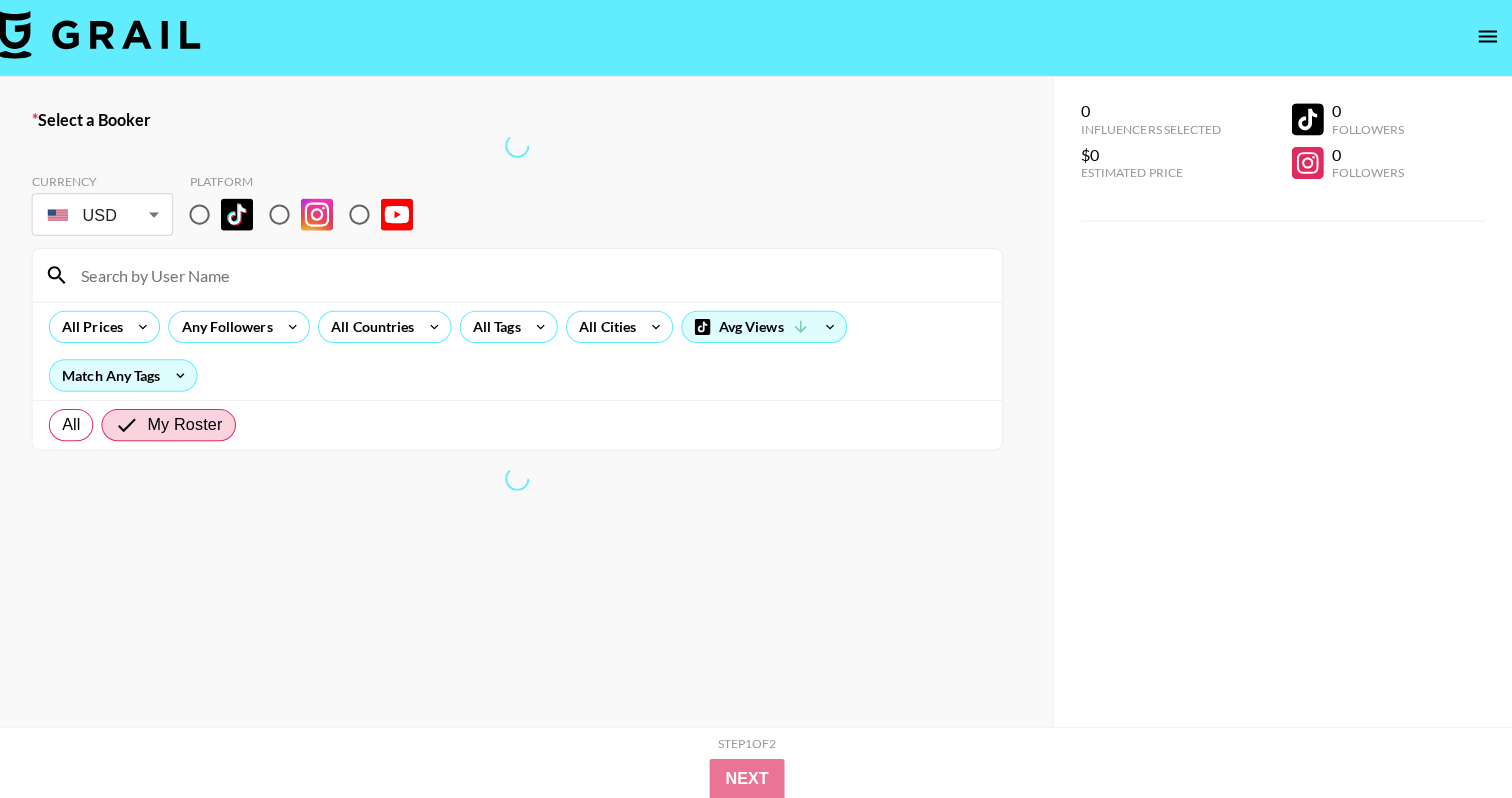 click at bounding box center [215, 212] 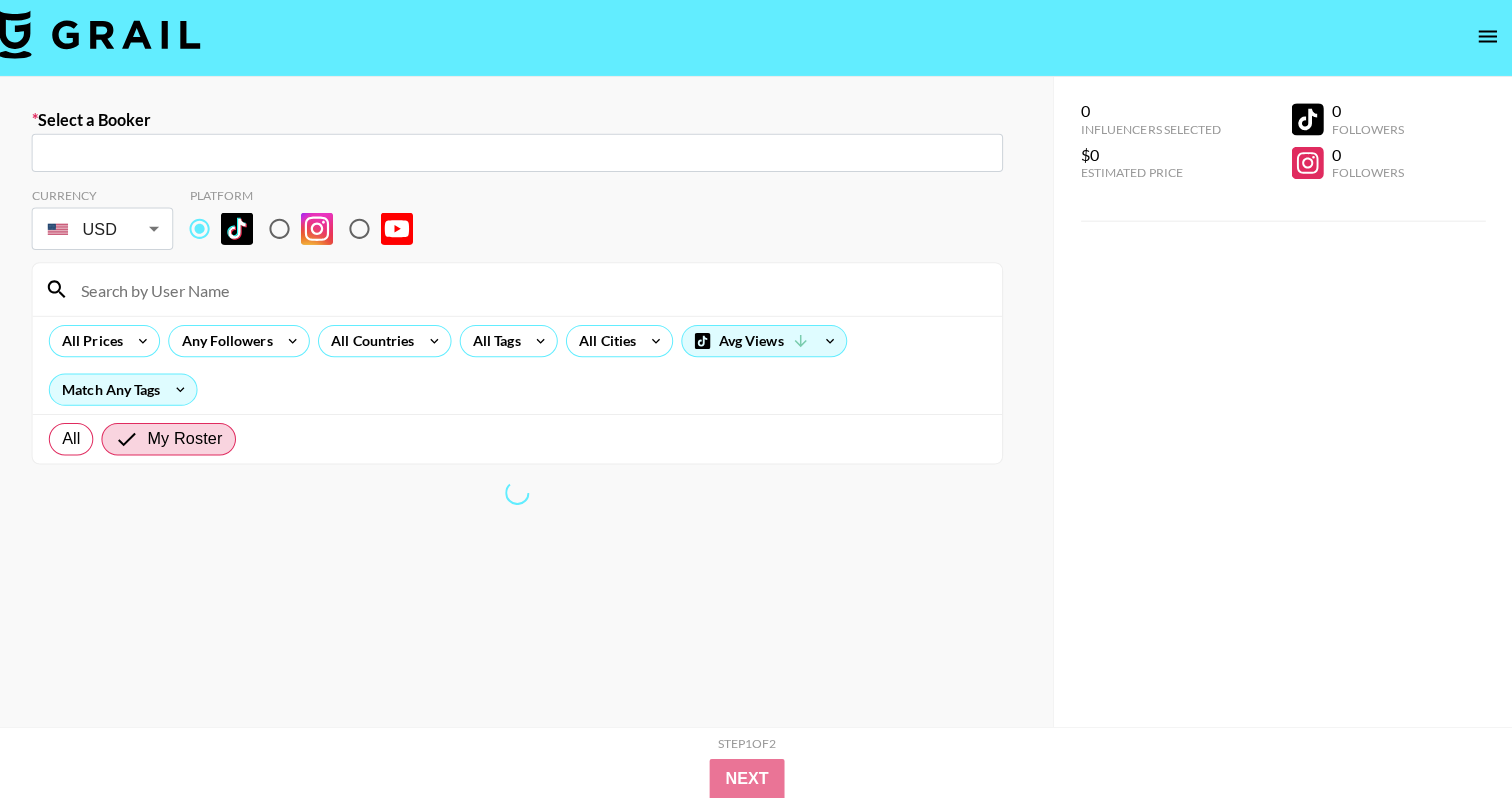 click at bounding box center (541, 286) 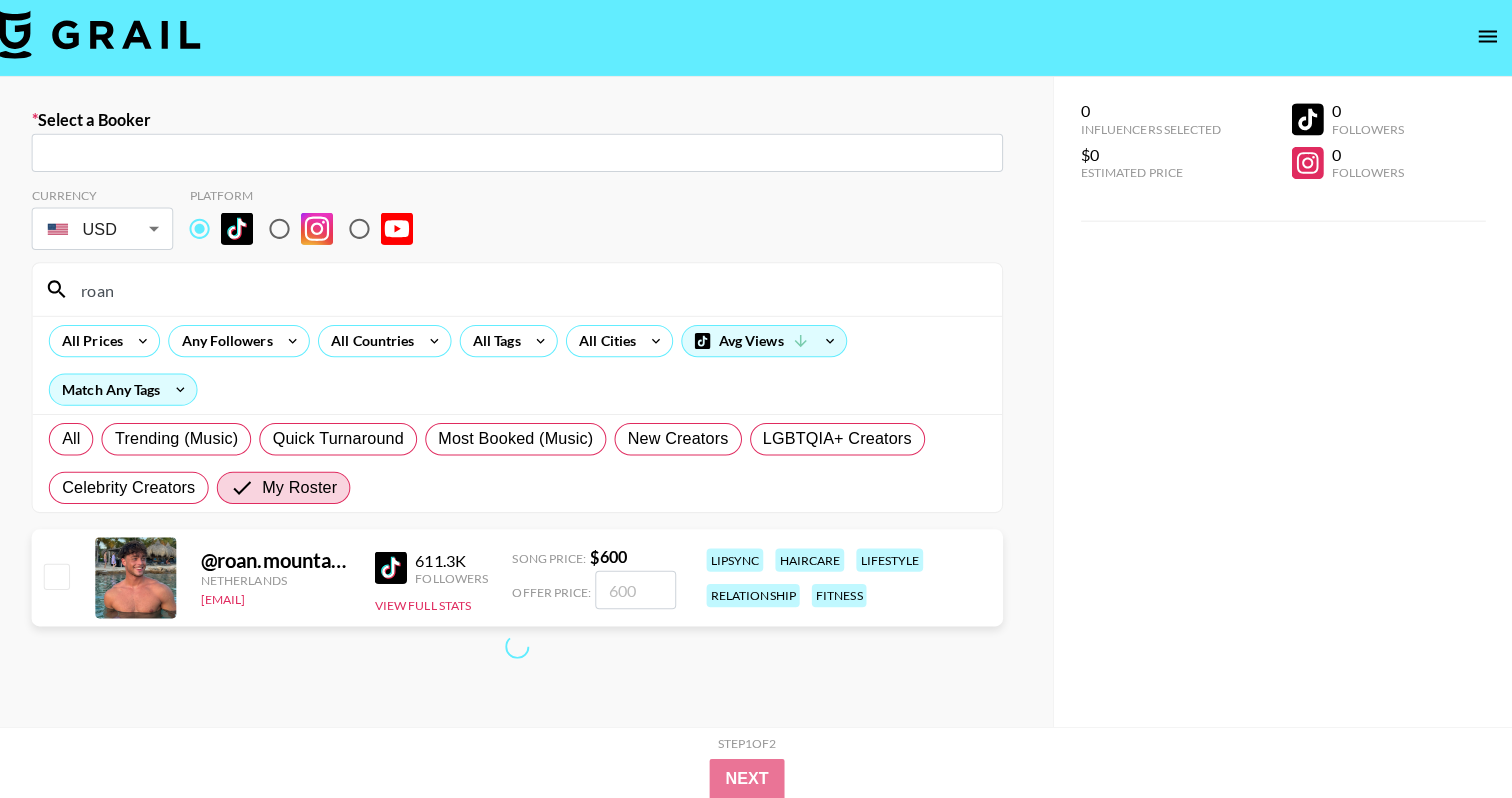 type on "roan" 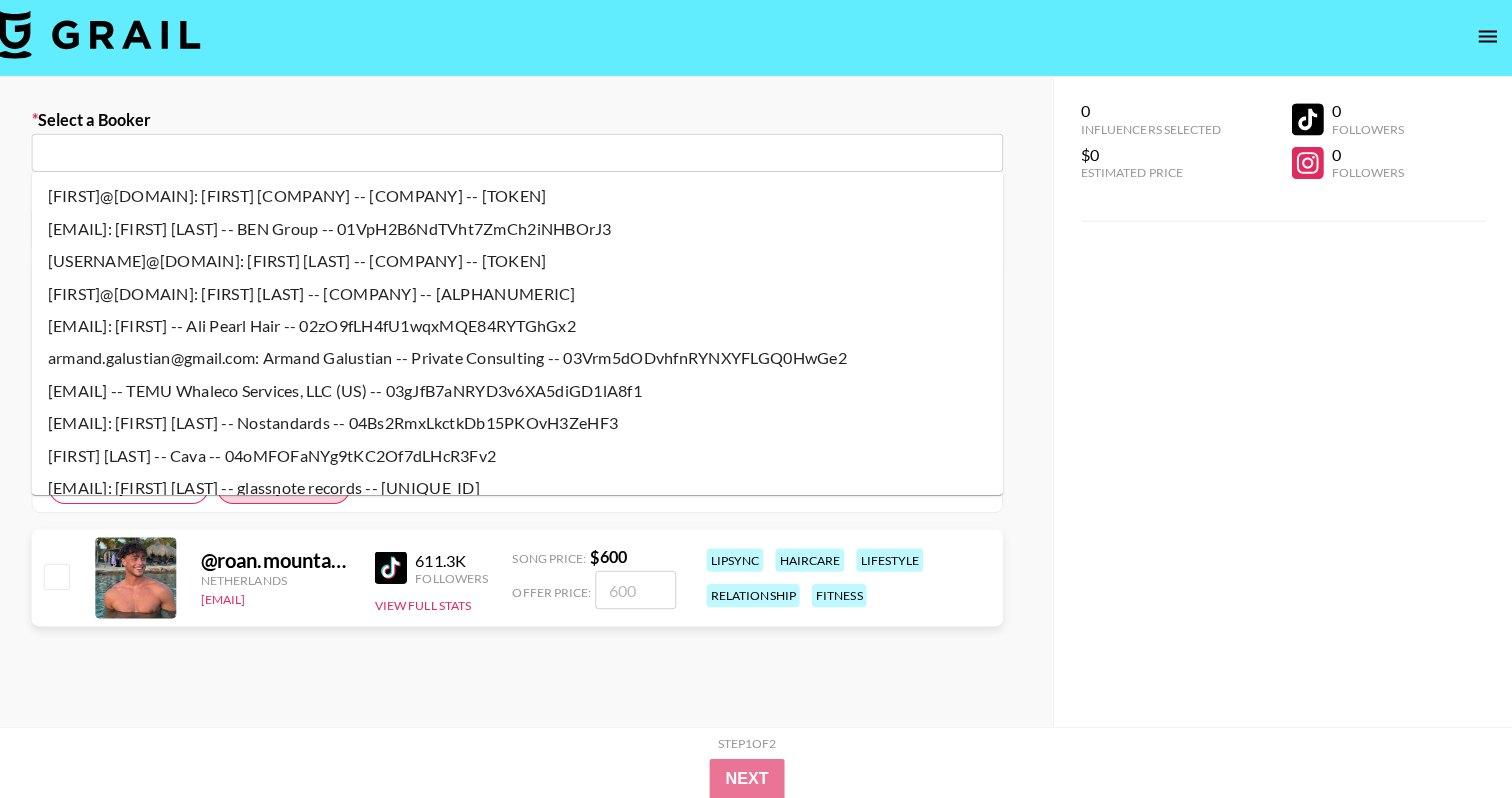 click at bounding box center [529, 151] 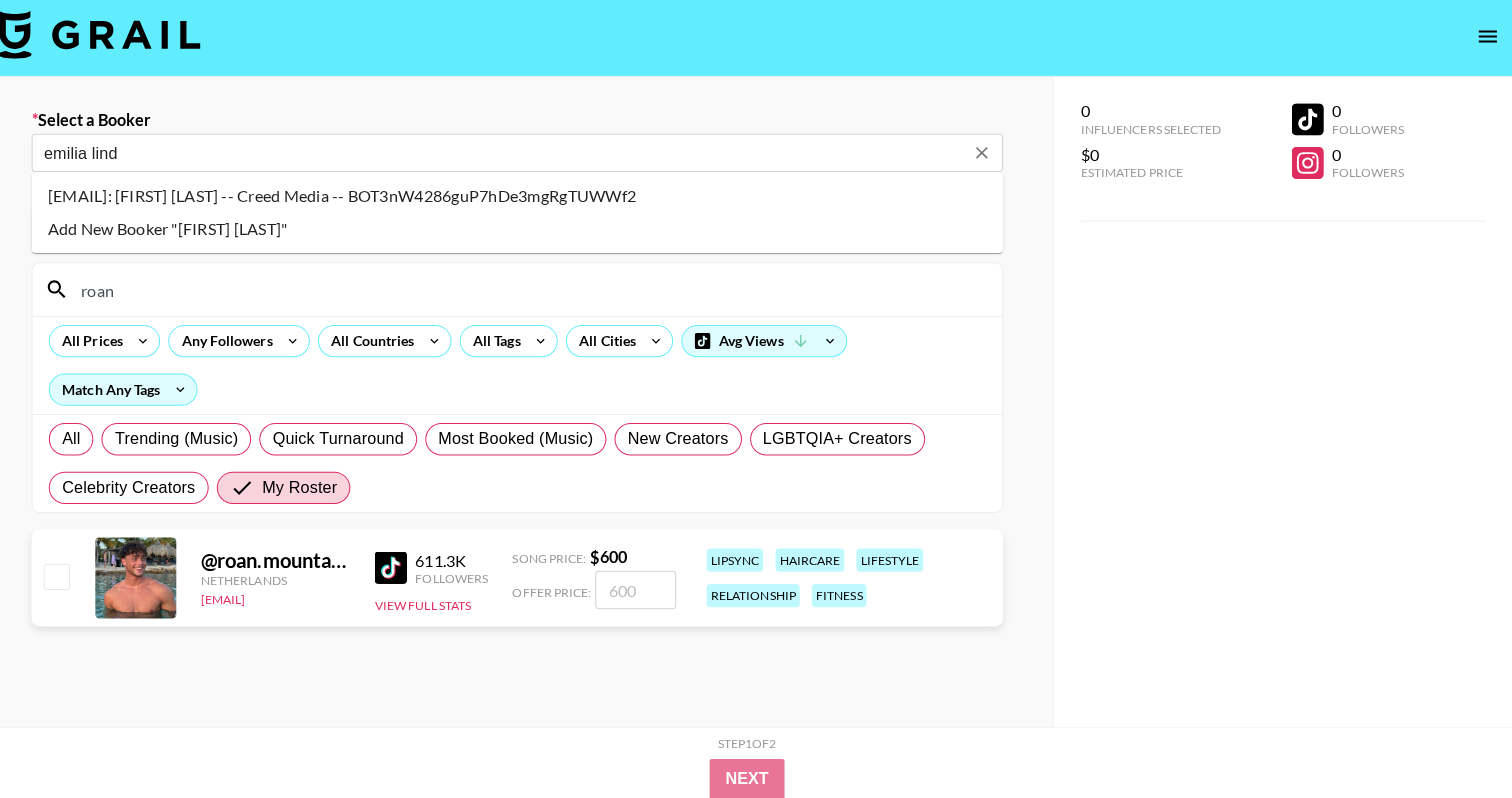 click on "[EMAIL]: [FIRST] [LAST] -- Creed Media -- BOT3nW4286guP7hDe3mgRgTUWWf2" at bounding box center (529, 194) 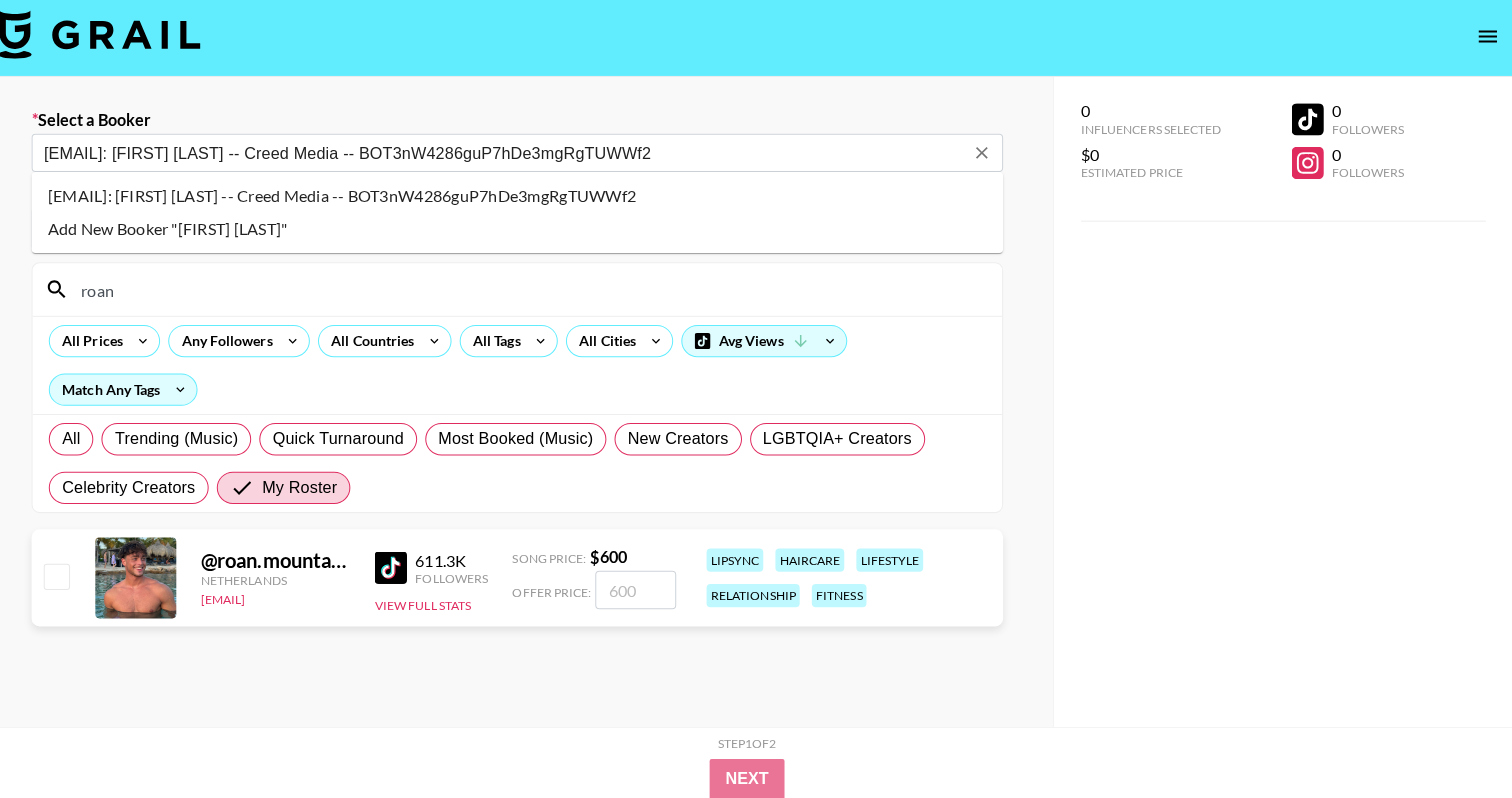 select on "Song" 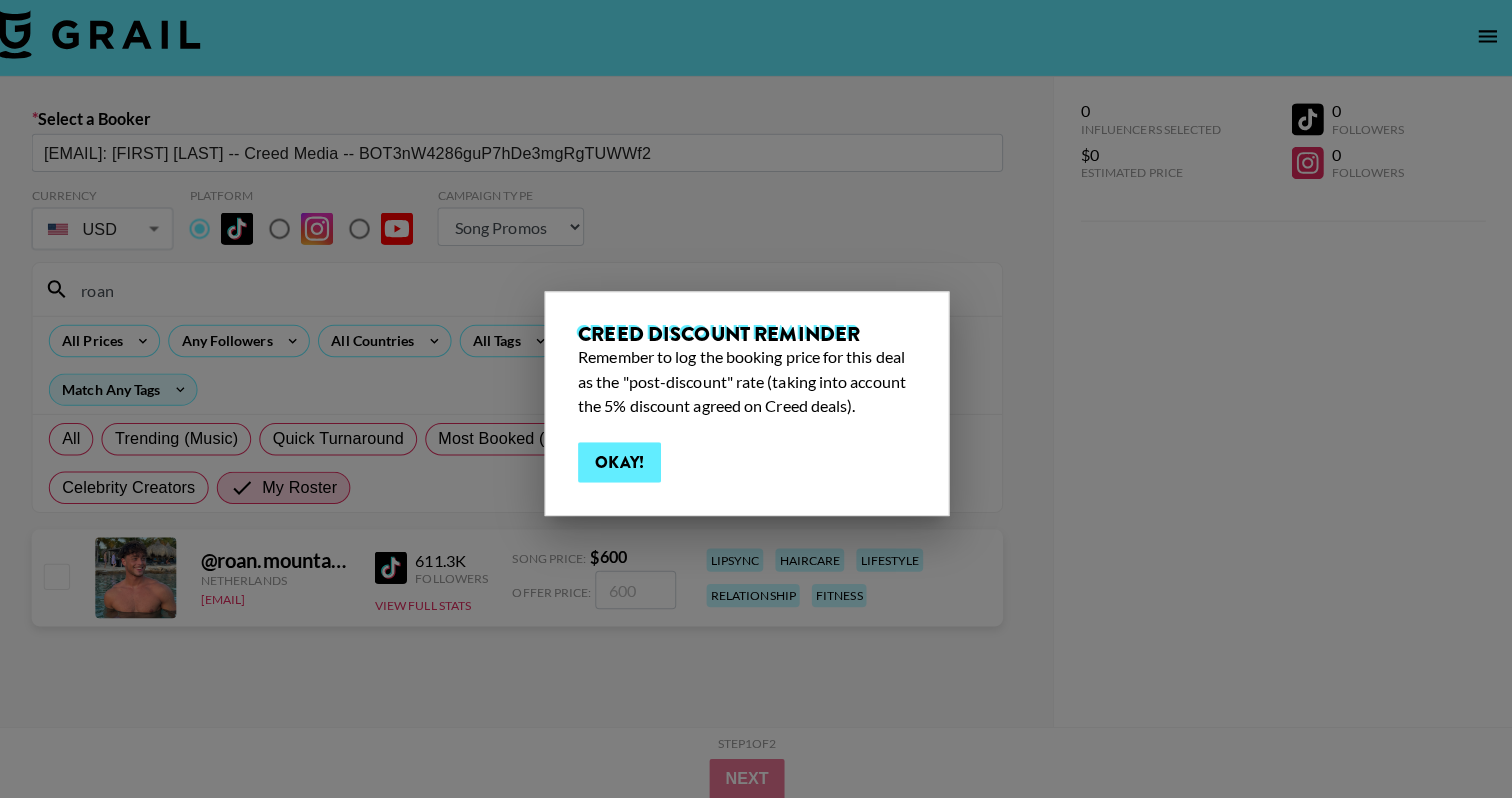 click on "Creed Discount Reminder Remember to log the booking price for this deal as the "post-discount" rate (taking into account the 5% discount agreed on Creed deals). Okay!" at bounding box center [756, 399] 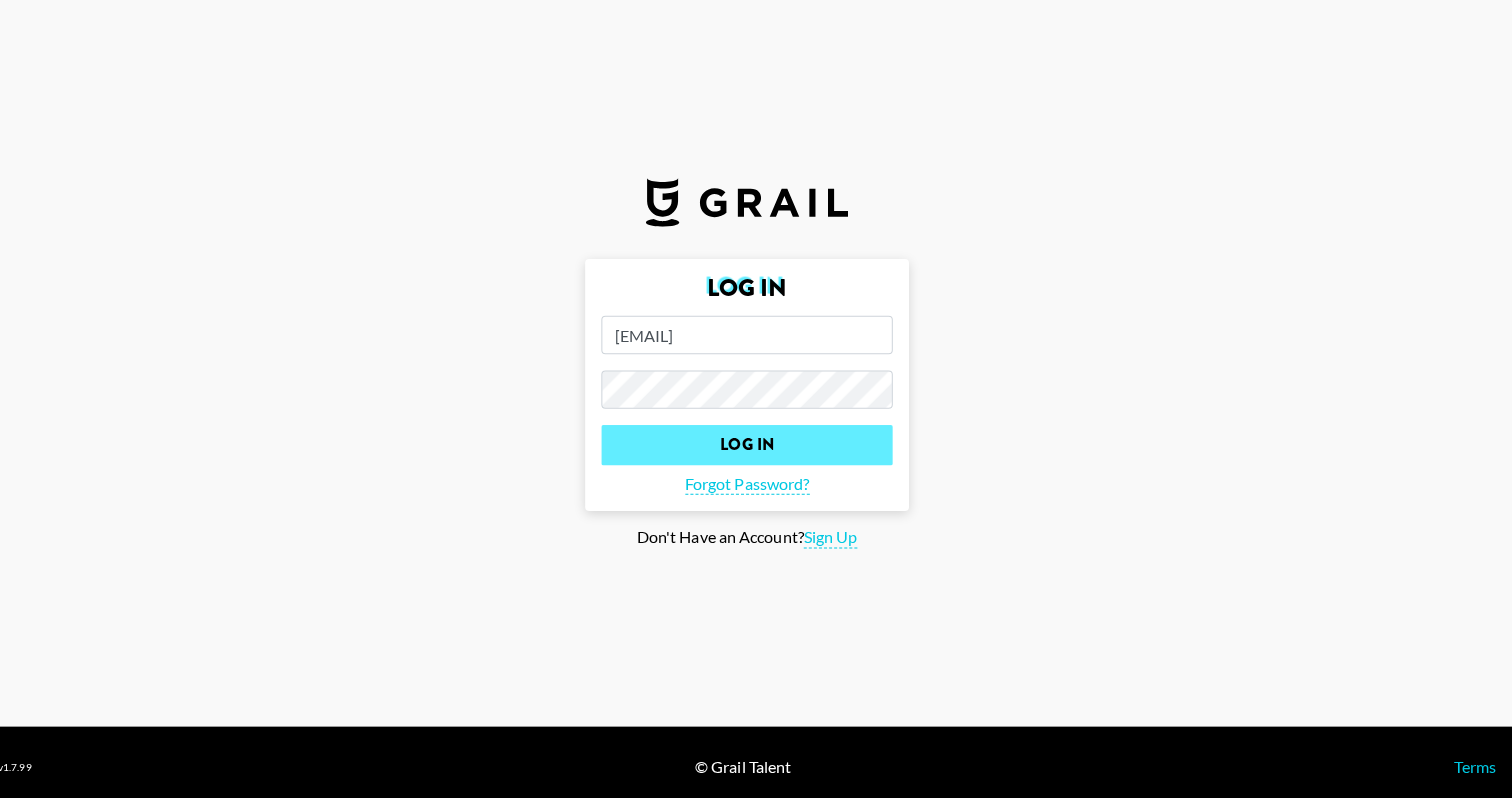 type on "[EMAIL]" 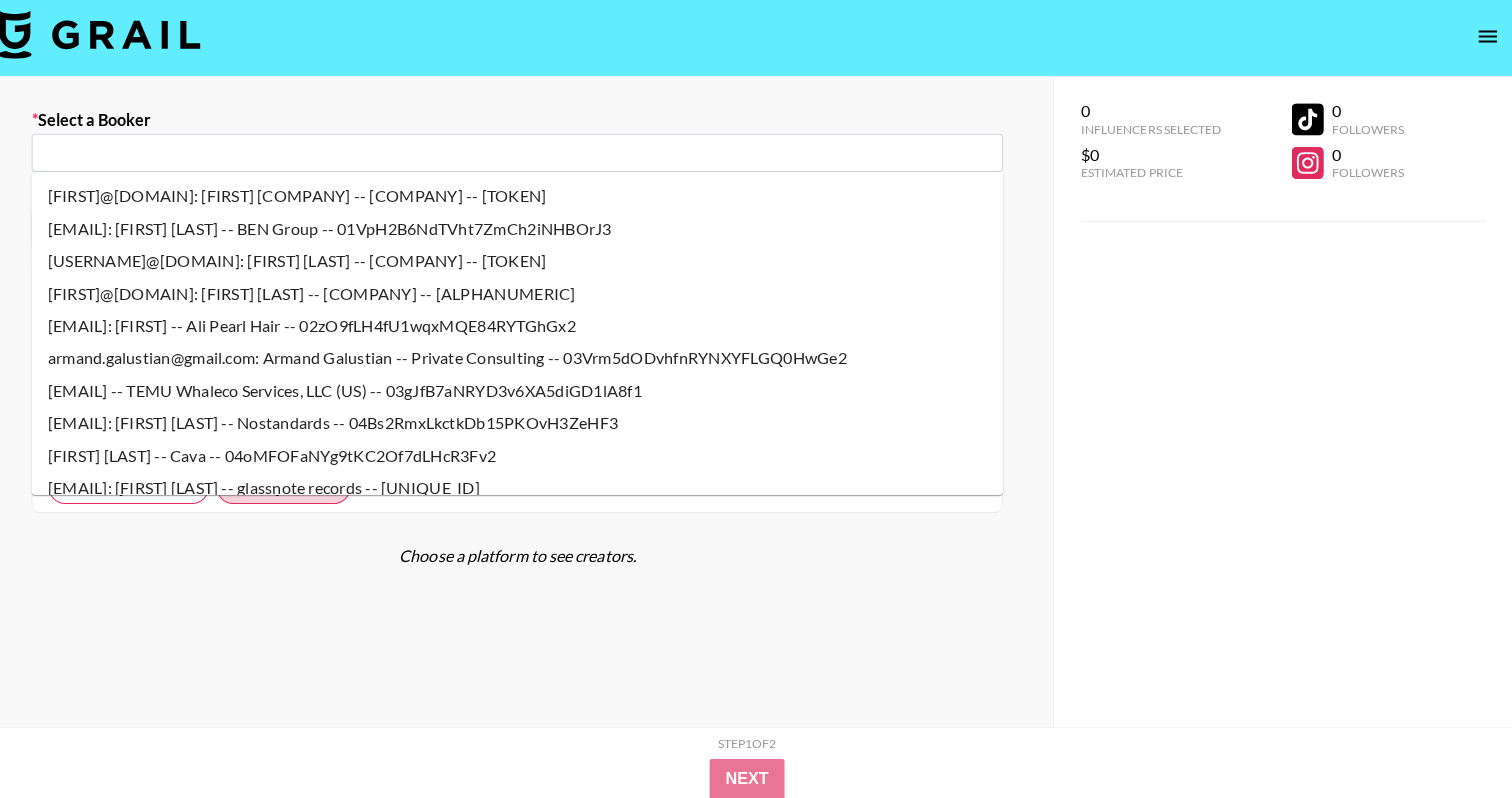 click at bounding box center [529, 151] 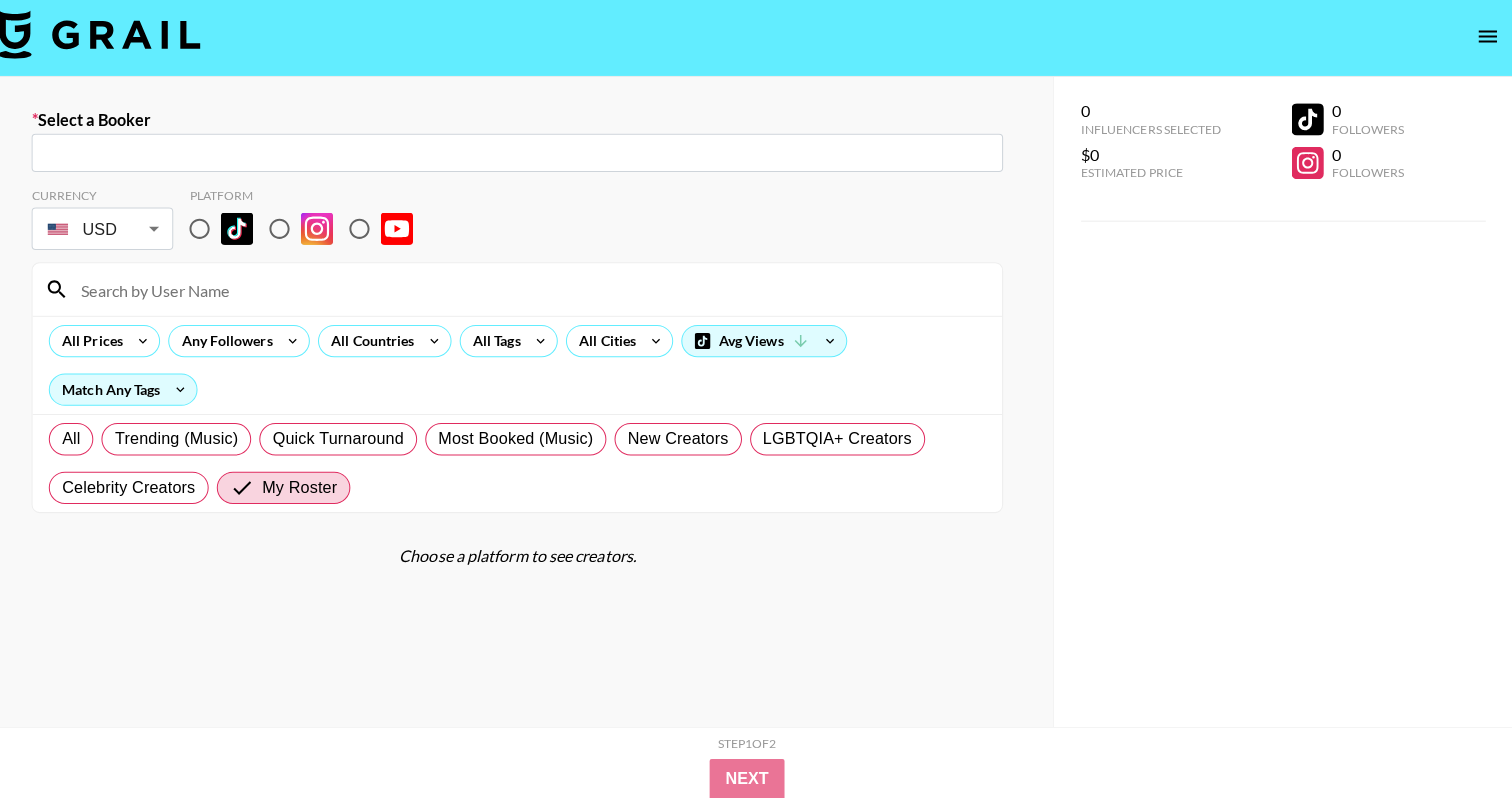 click at bounding box center (529, 151) 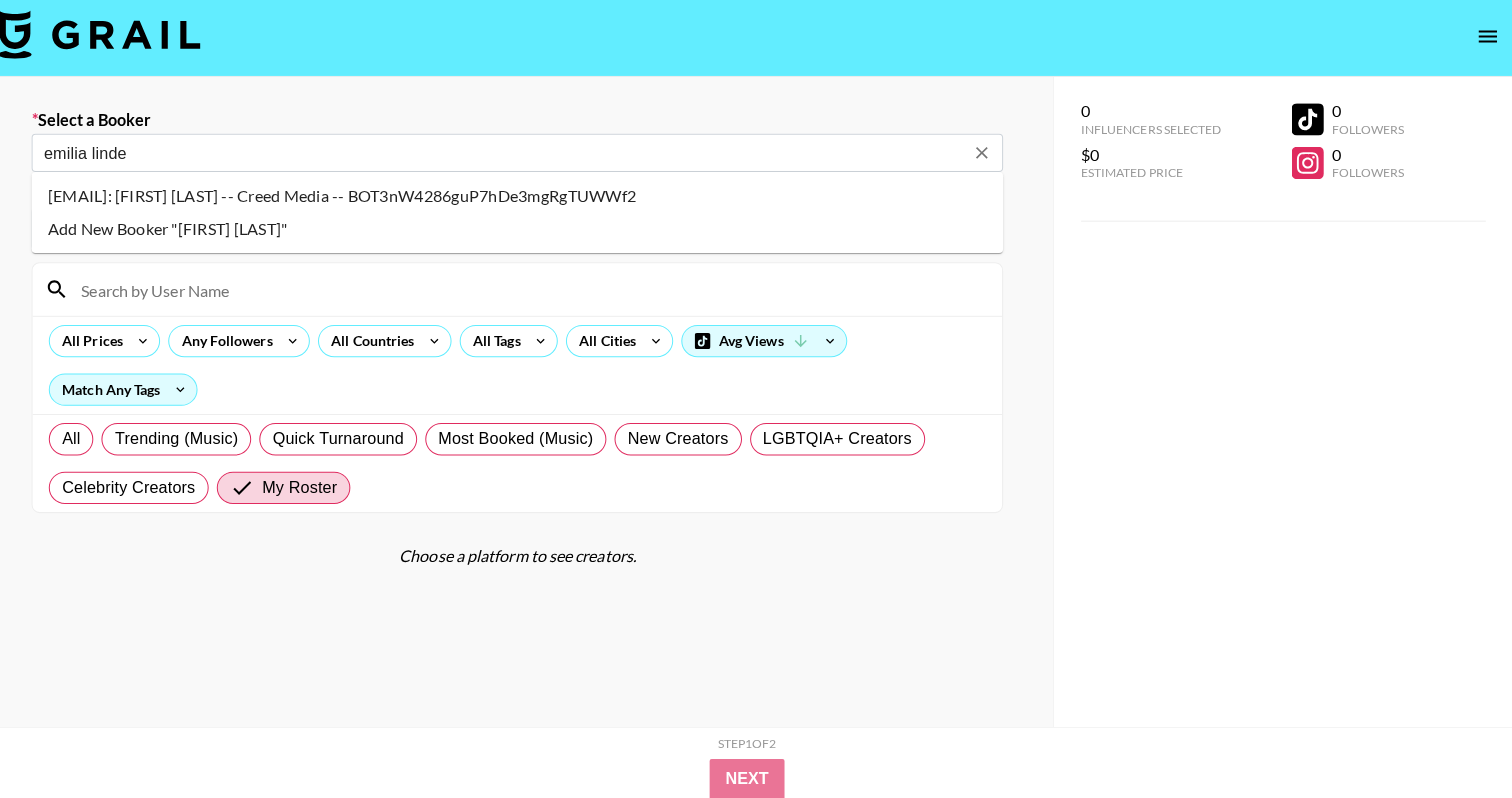 type on "[FIRST] [LAST]" 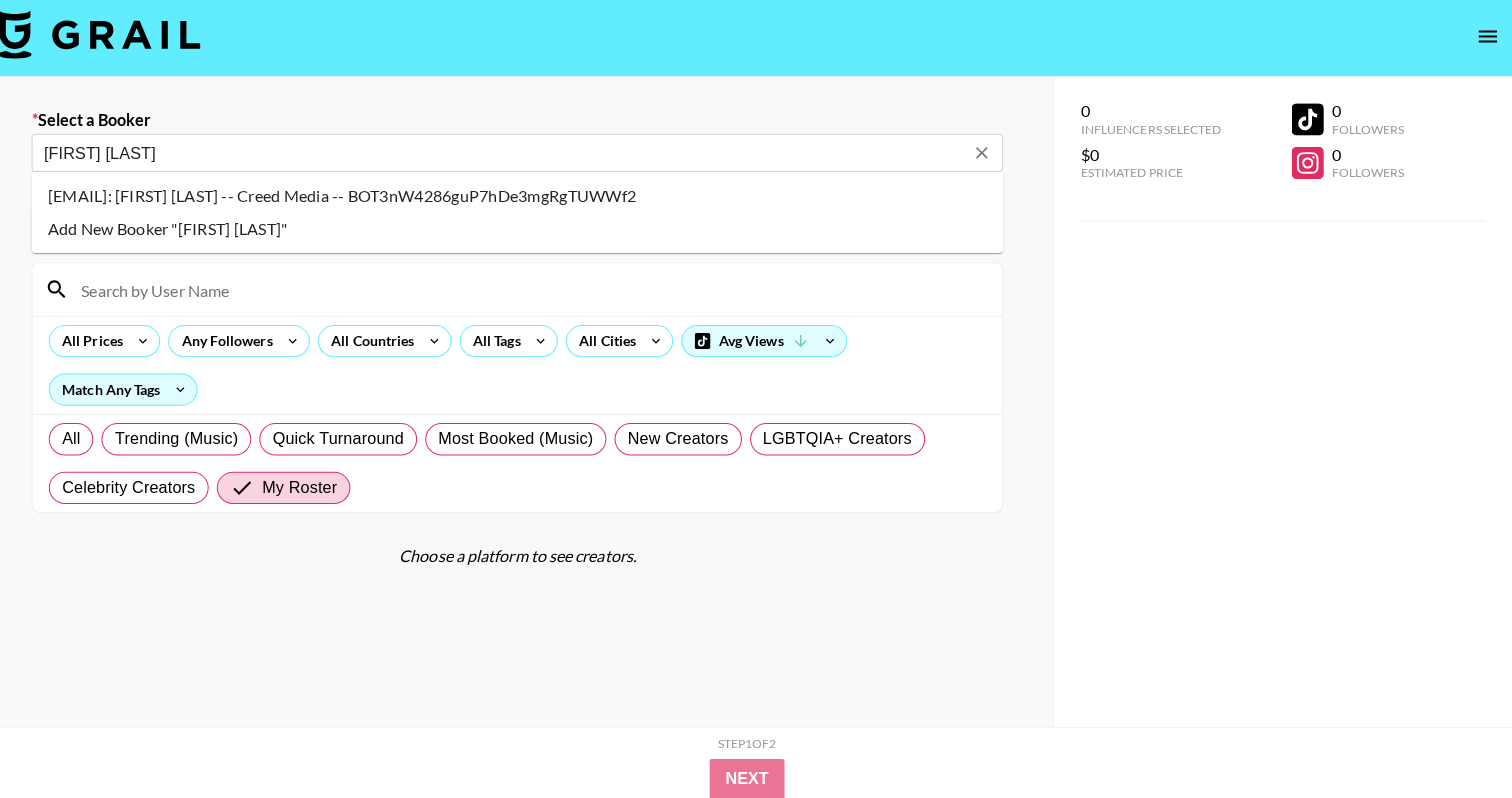 click on "[EMAIL]: [FIRST] [LAST] -- Creed Media -- BOT3nW4286guP7hDe3mgRgTUWWf2" at bounding box center (529, 194) 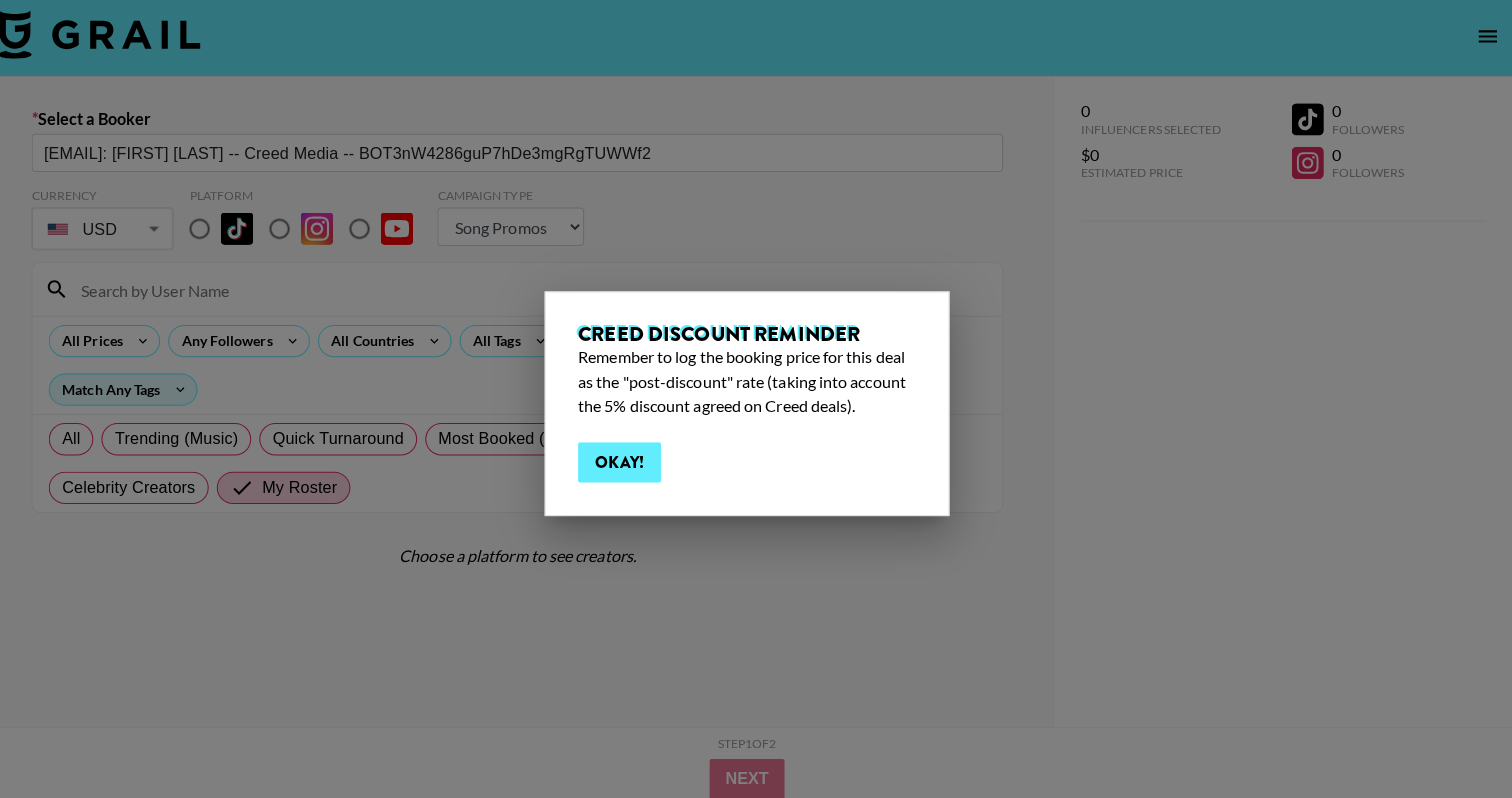 click on "Okay!" at bounding box center [630, 457] 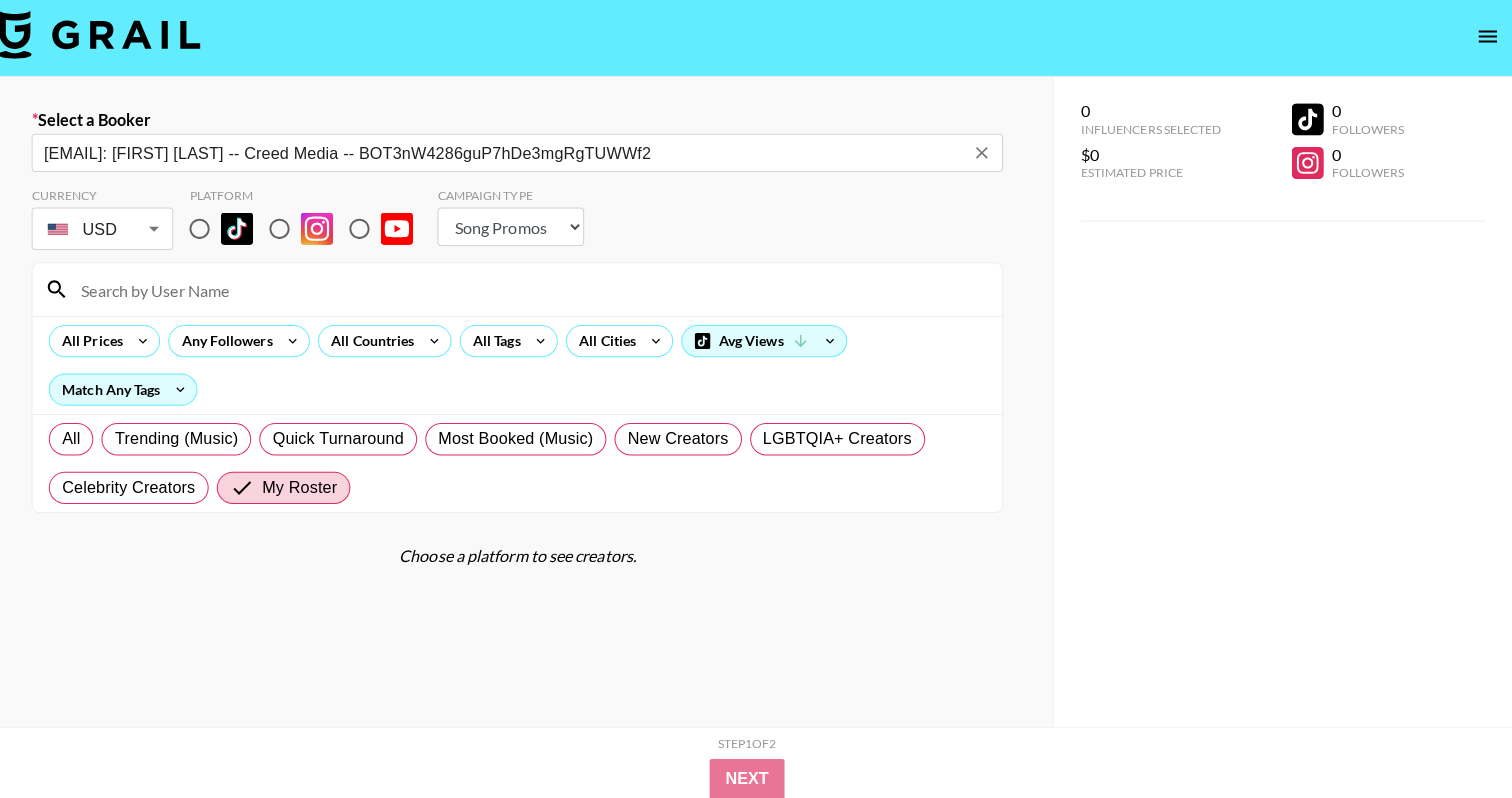 click at bounding box center (215, 226) 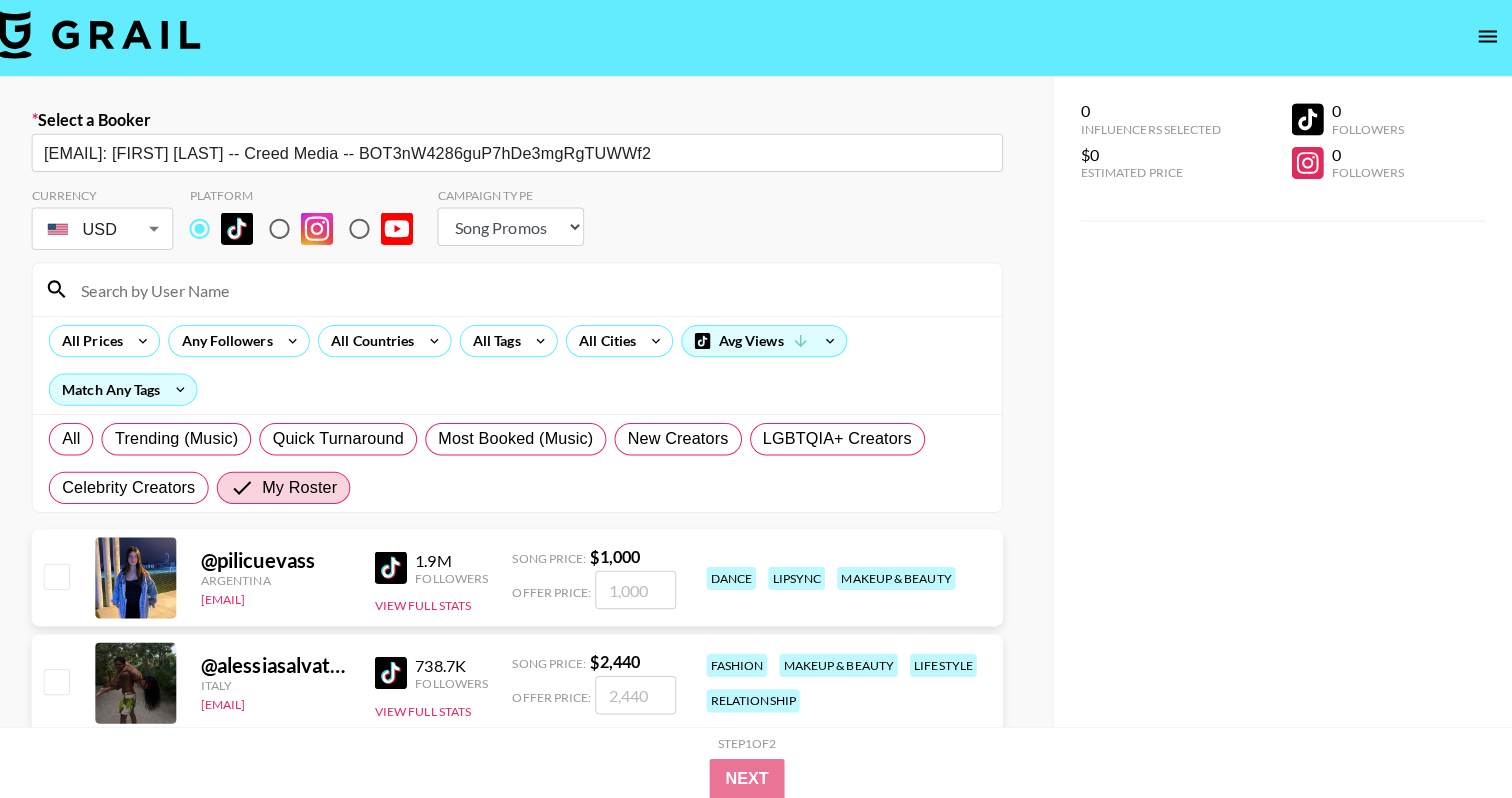 click at bounding box center [541, 286] 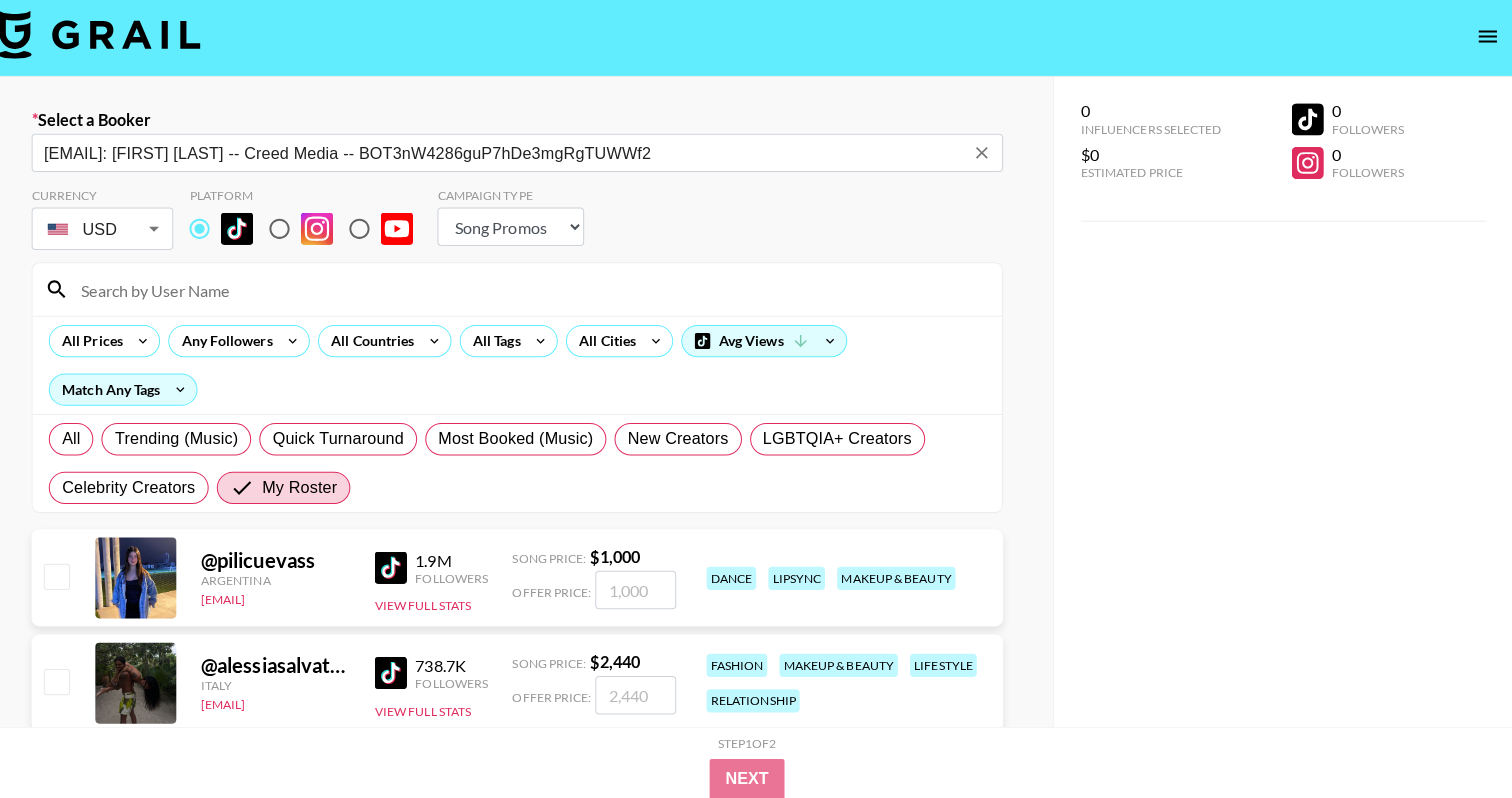 click 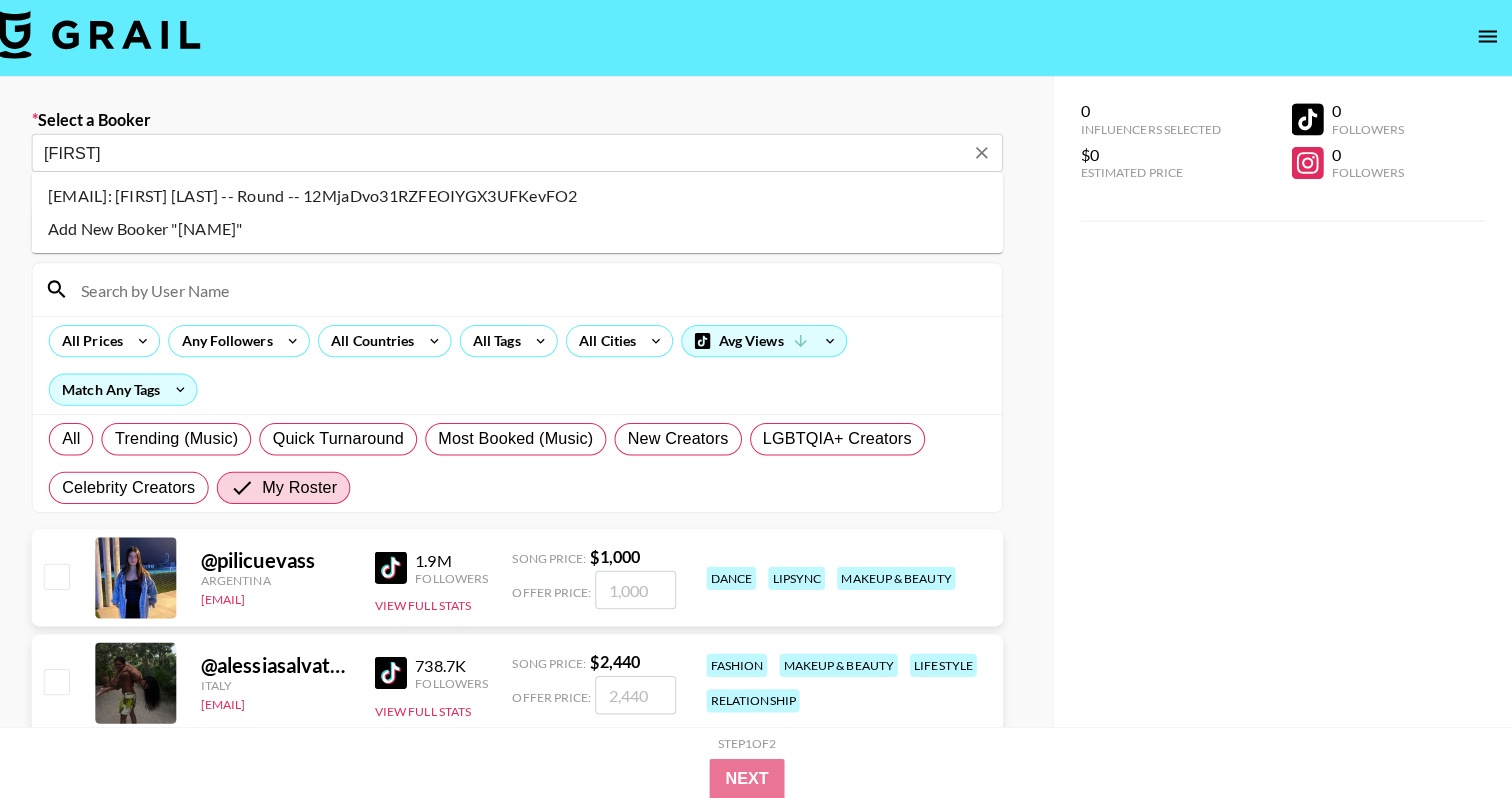 click on "[EMAIL]: [FIRST] [LAST] -- Round -- 12MjaDvo31RZFEOIYGX3UFKevFO2" at bounding box center [529, 194] 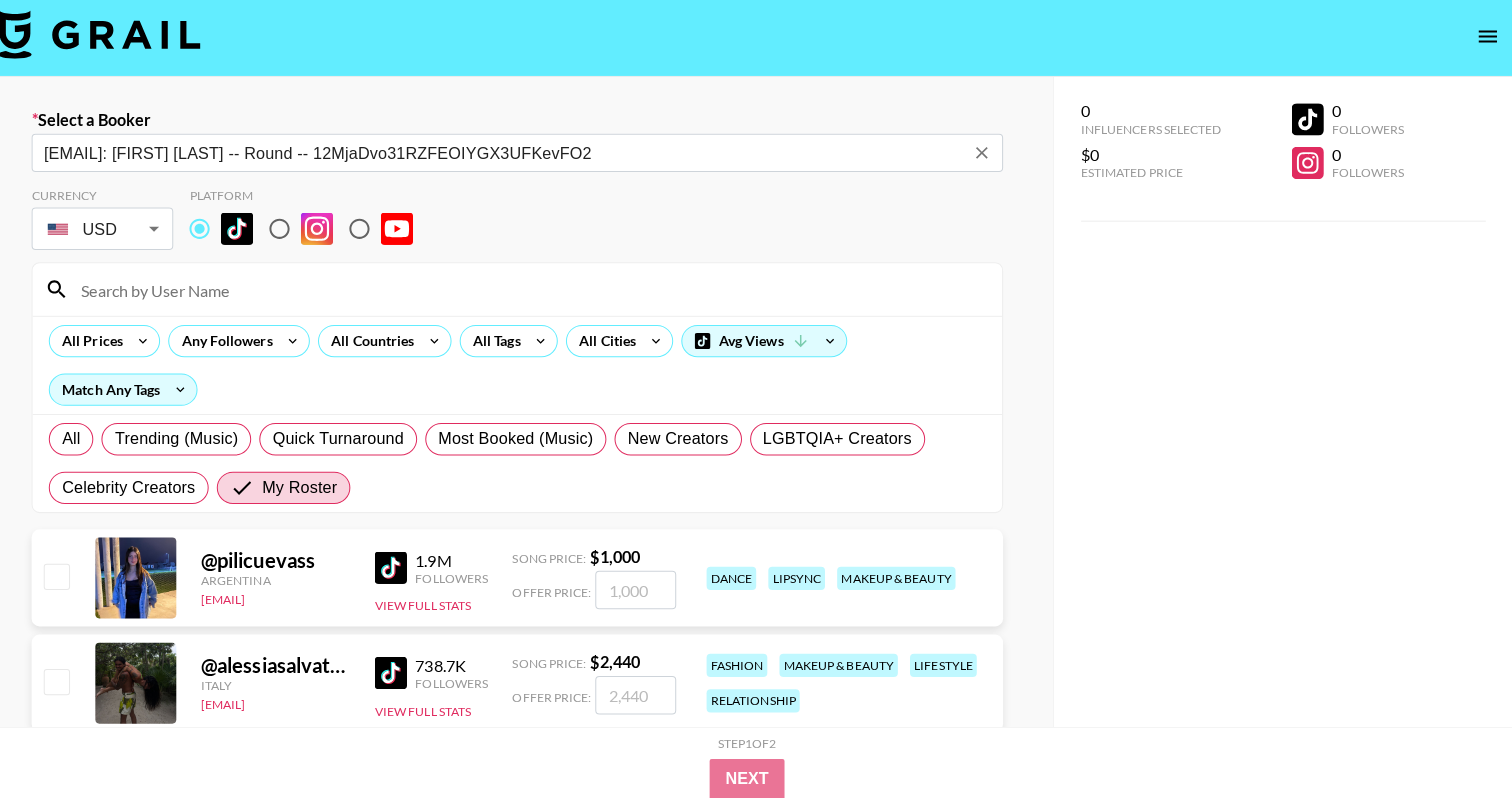 click at bounding box center [529, 286] 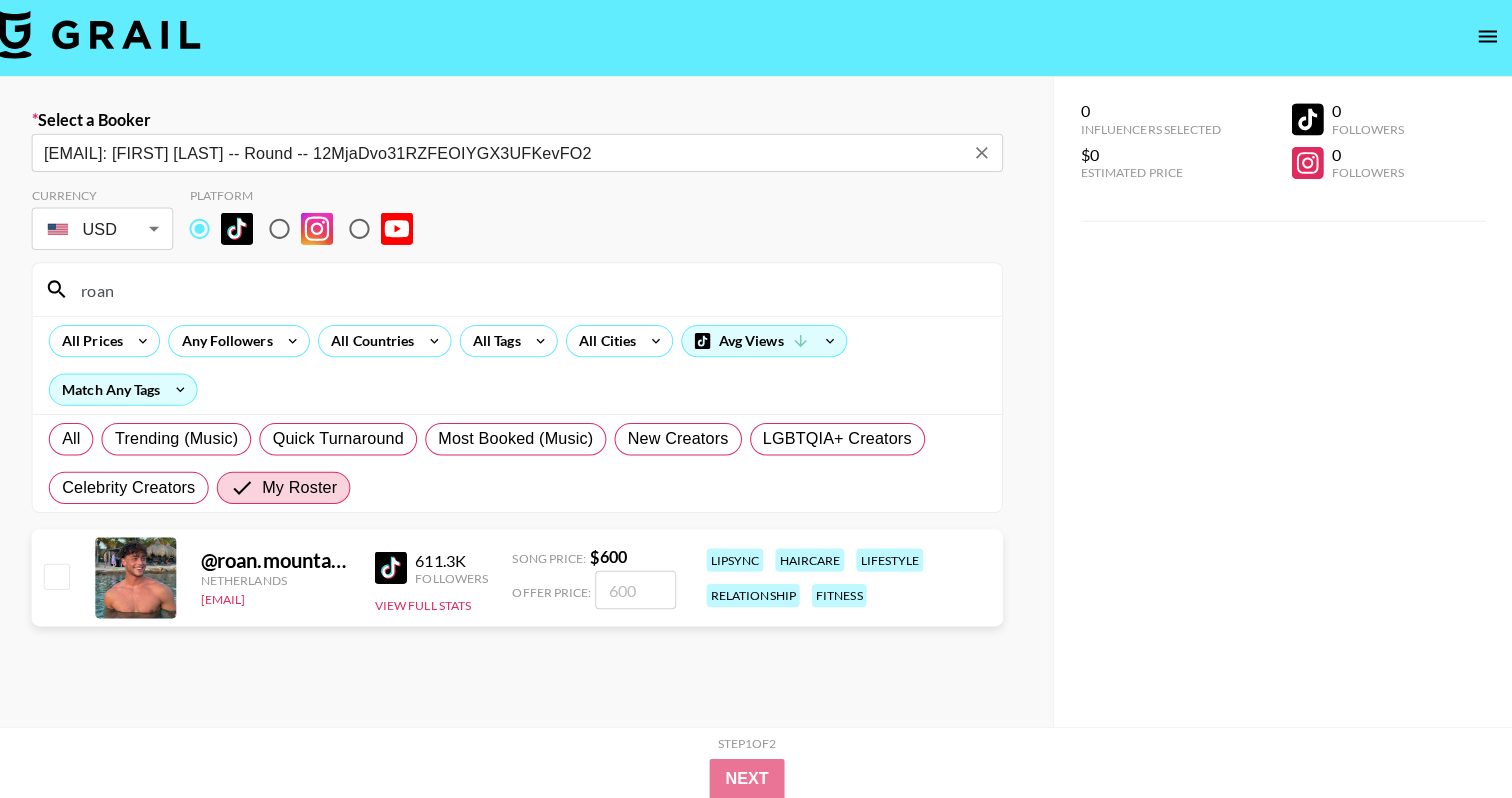 type on "roan" 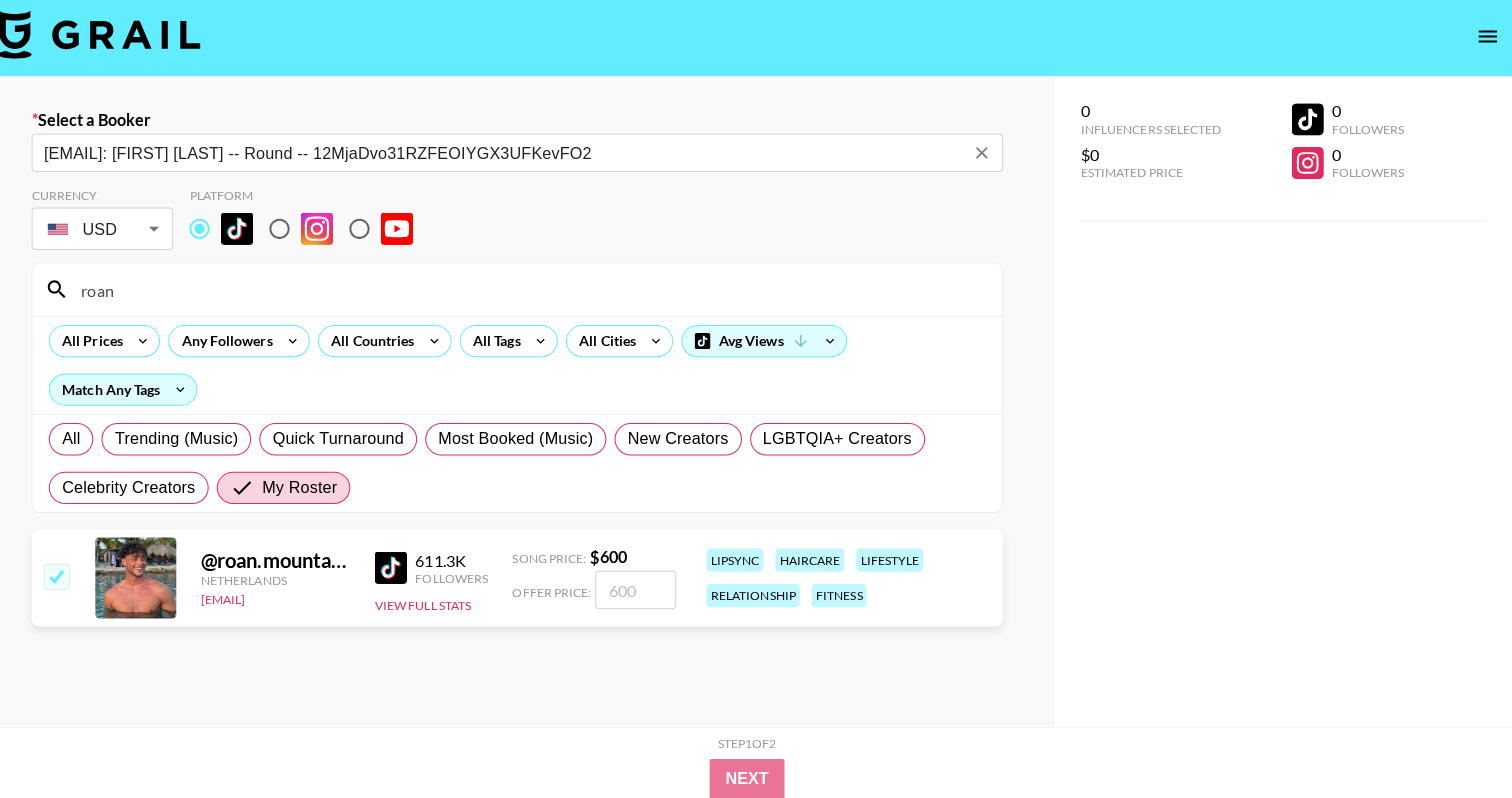 checkbox on "true" 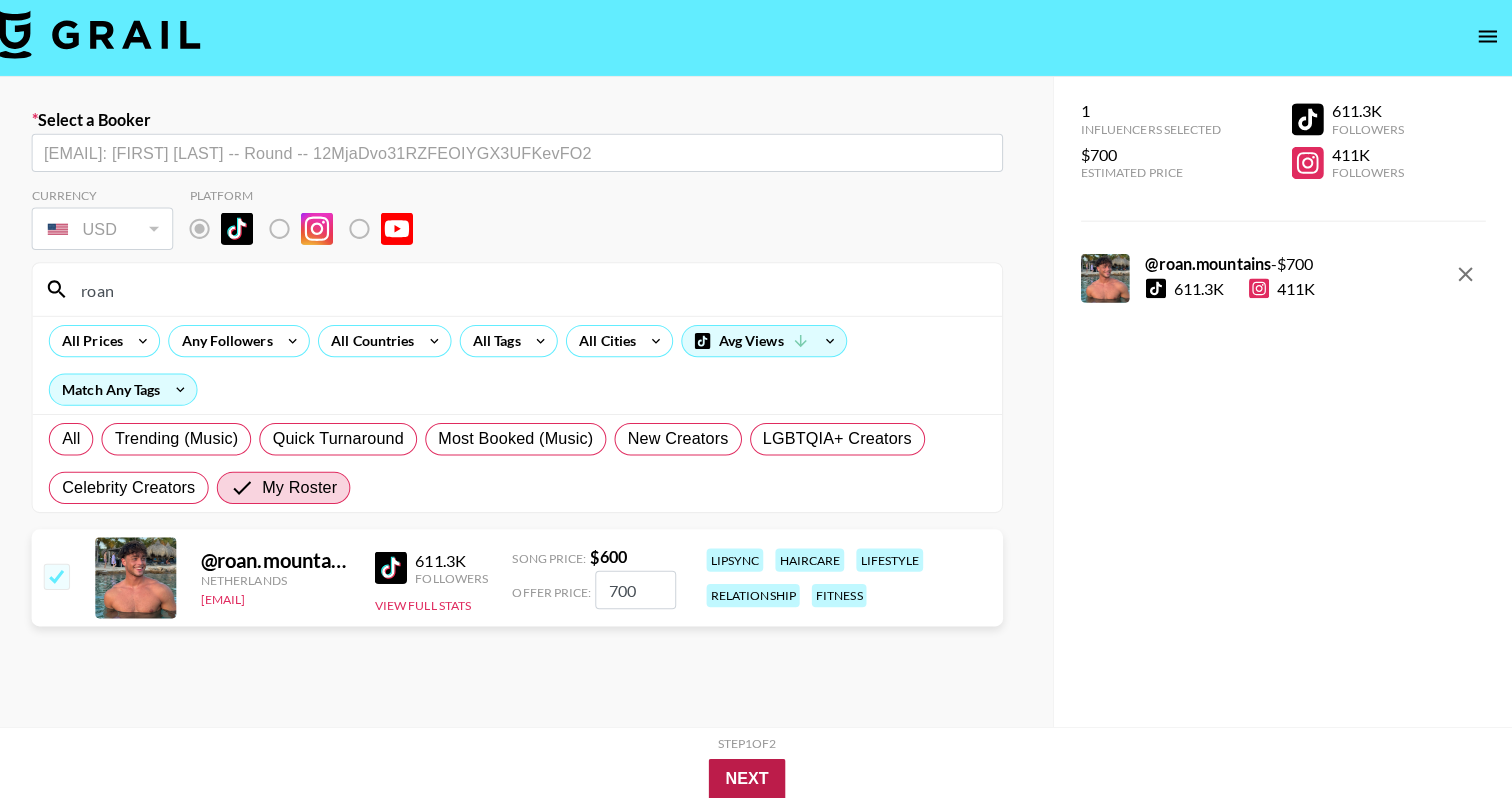 type on "700" 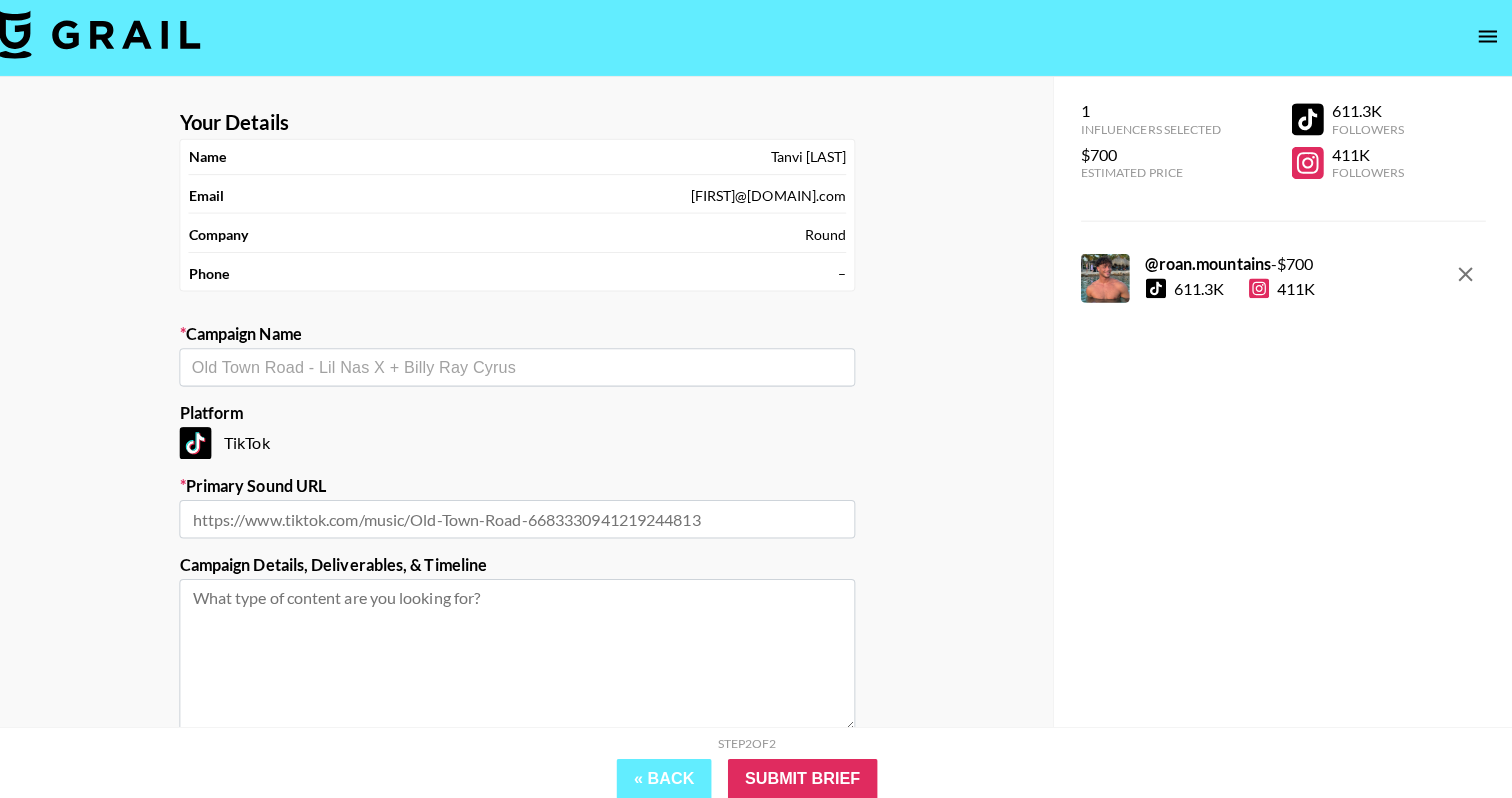 click at bounding box center (529, 363) 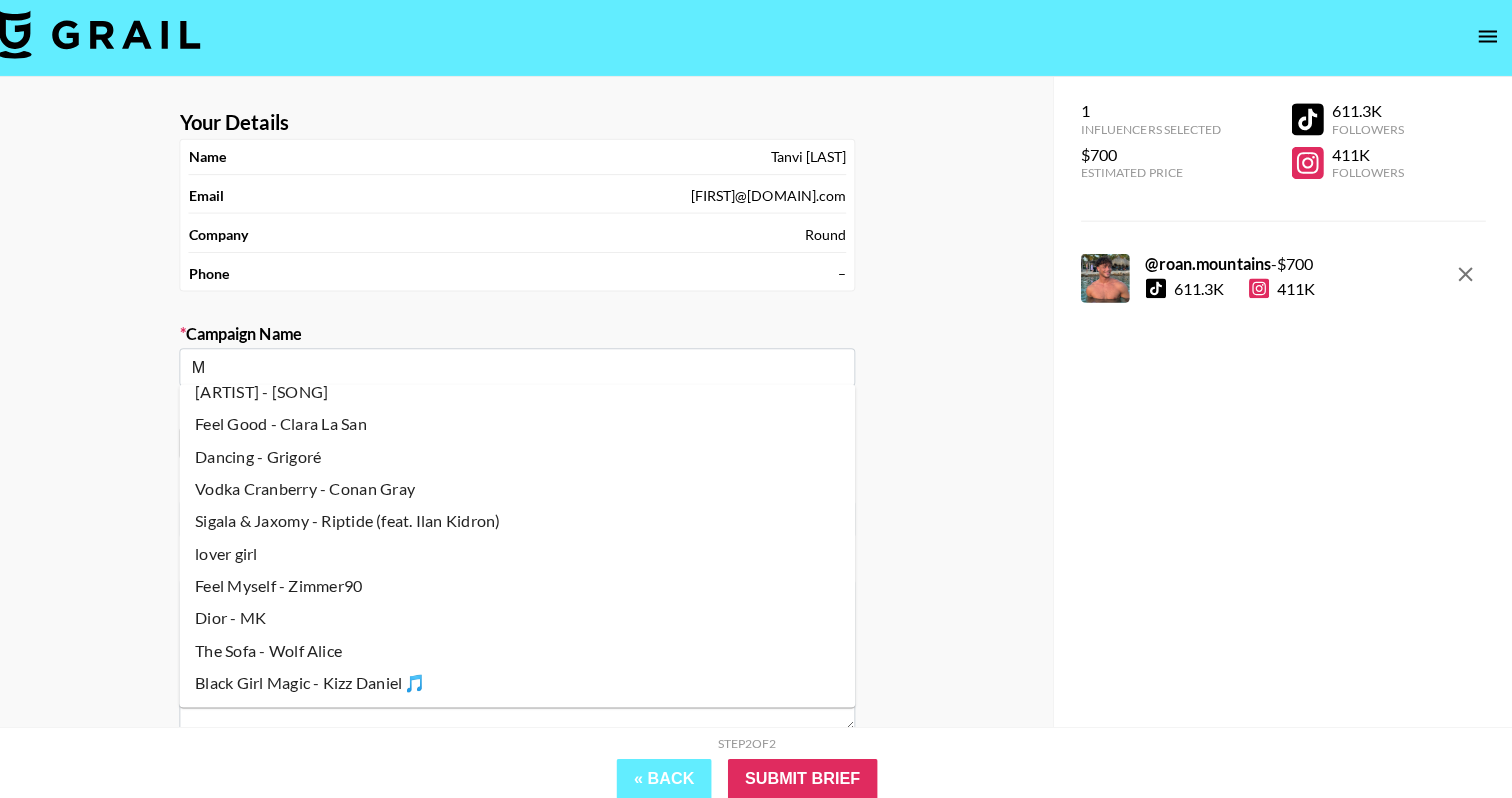 scroll, scrollTop: 0, scrollLeft: 0, axis: both 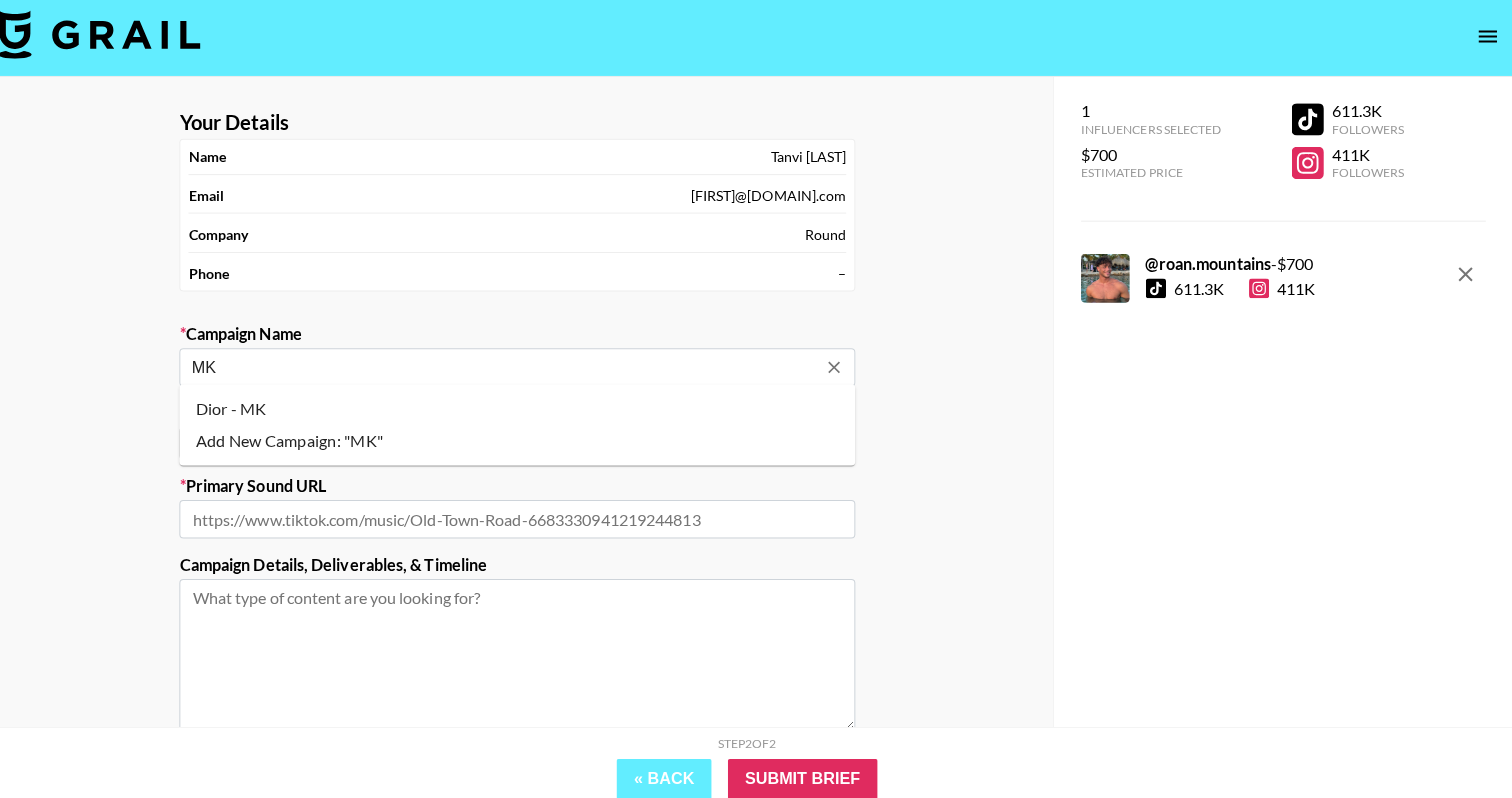 click on "Dior - MK Add New Campaign: "MK"" at bounding box center [529, 420] 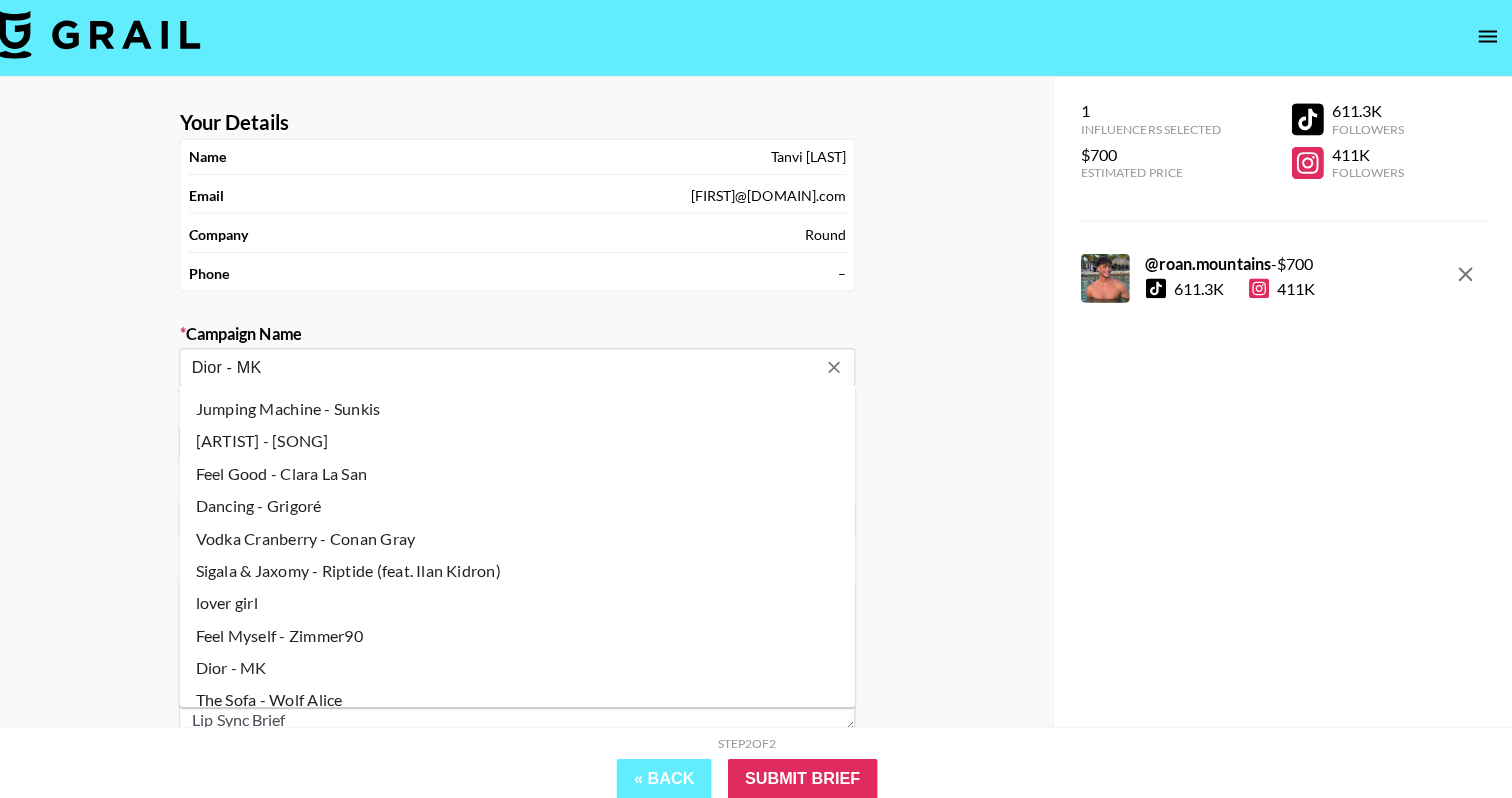 drag, startPoint x: 233, startPoint y: 364, endPoint x: 79, endPoint y: 364, distance: 154 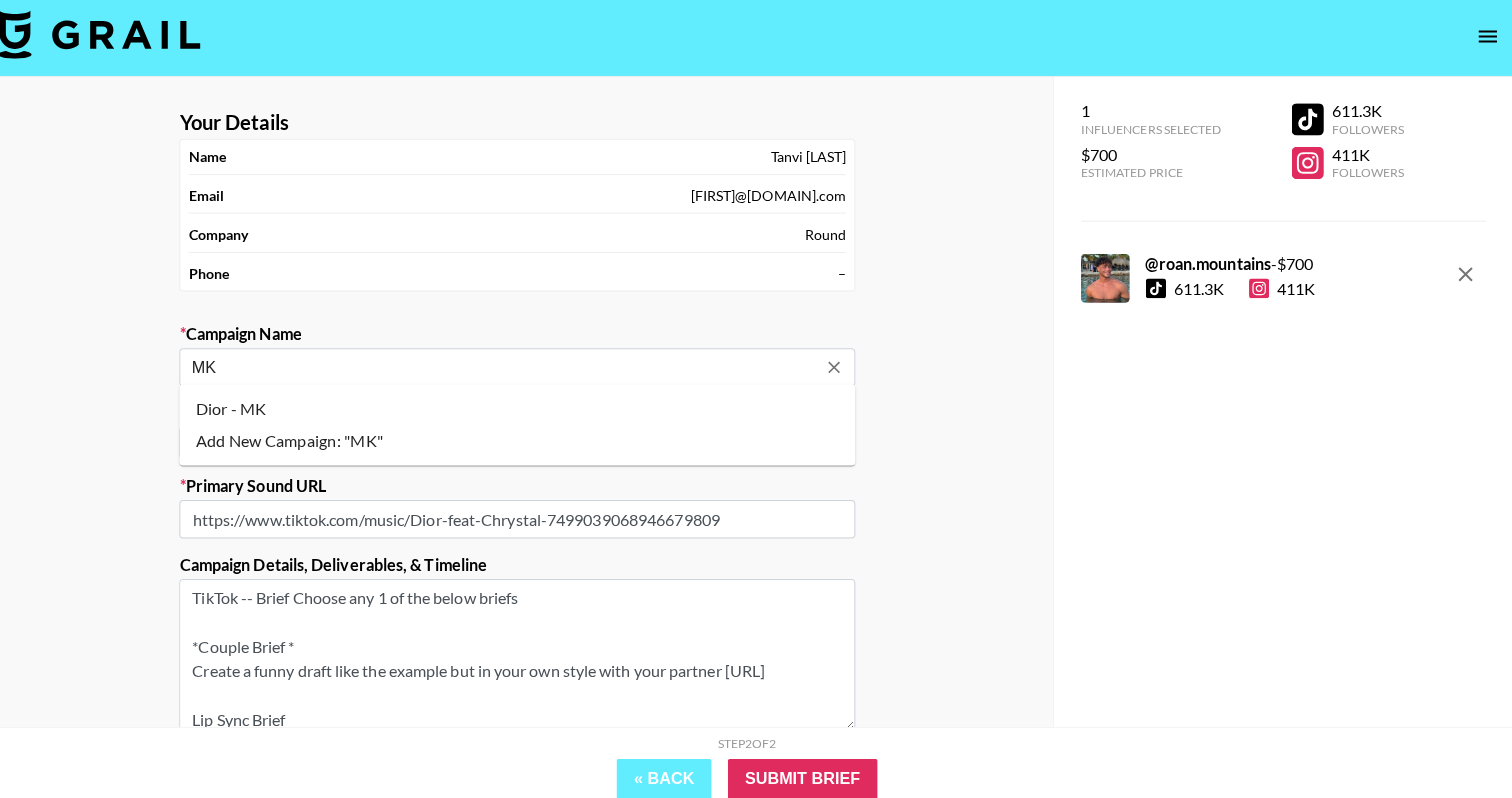 click on "MK" at bounding box center [515, 363] 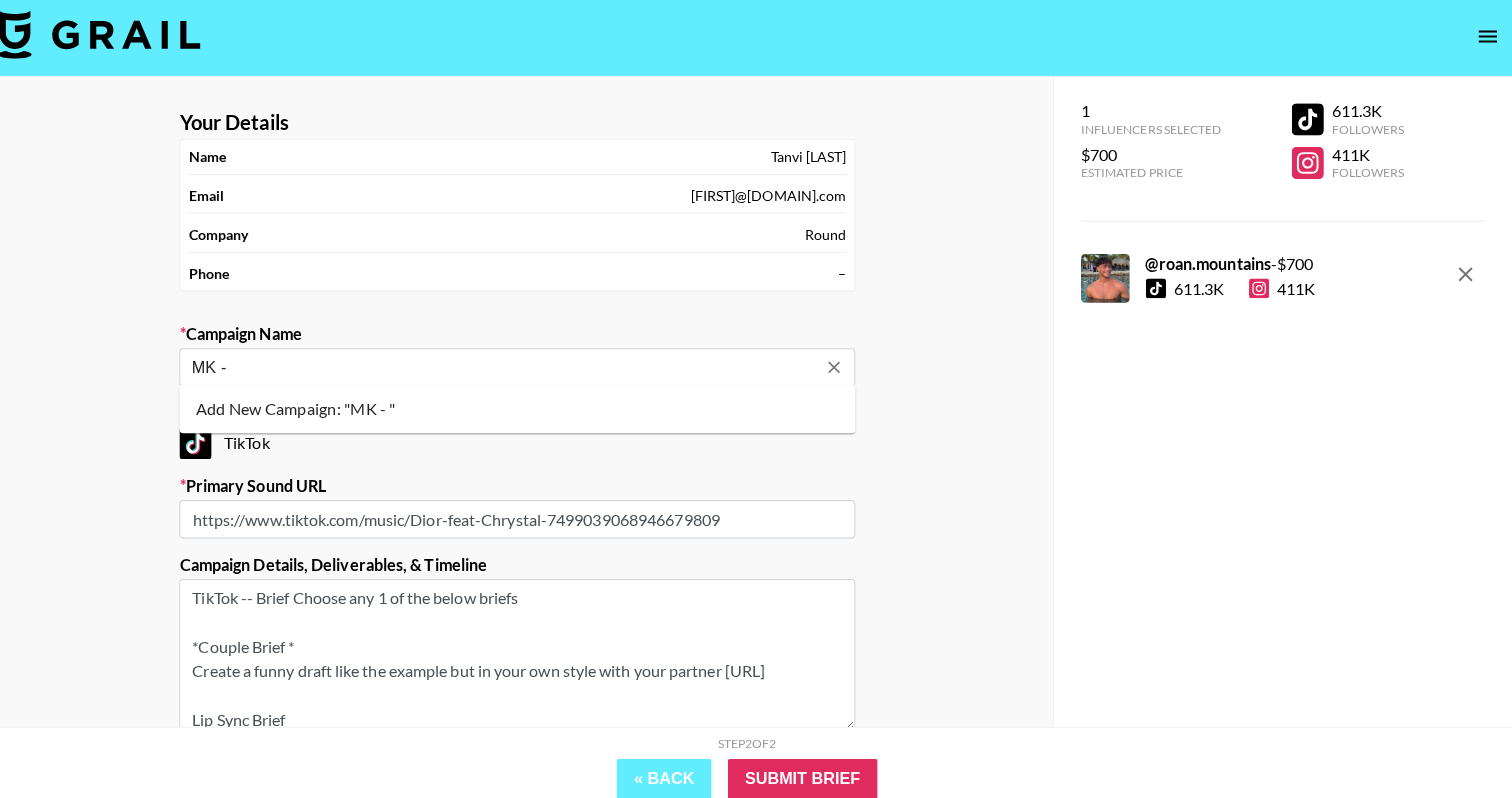 paste on "Dior -" 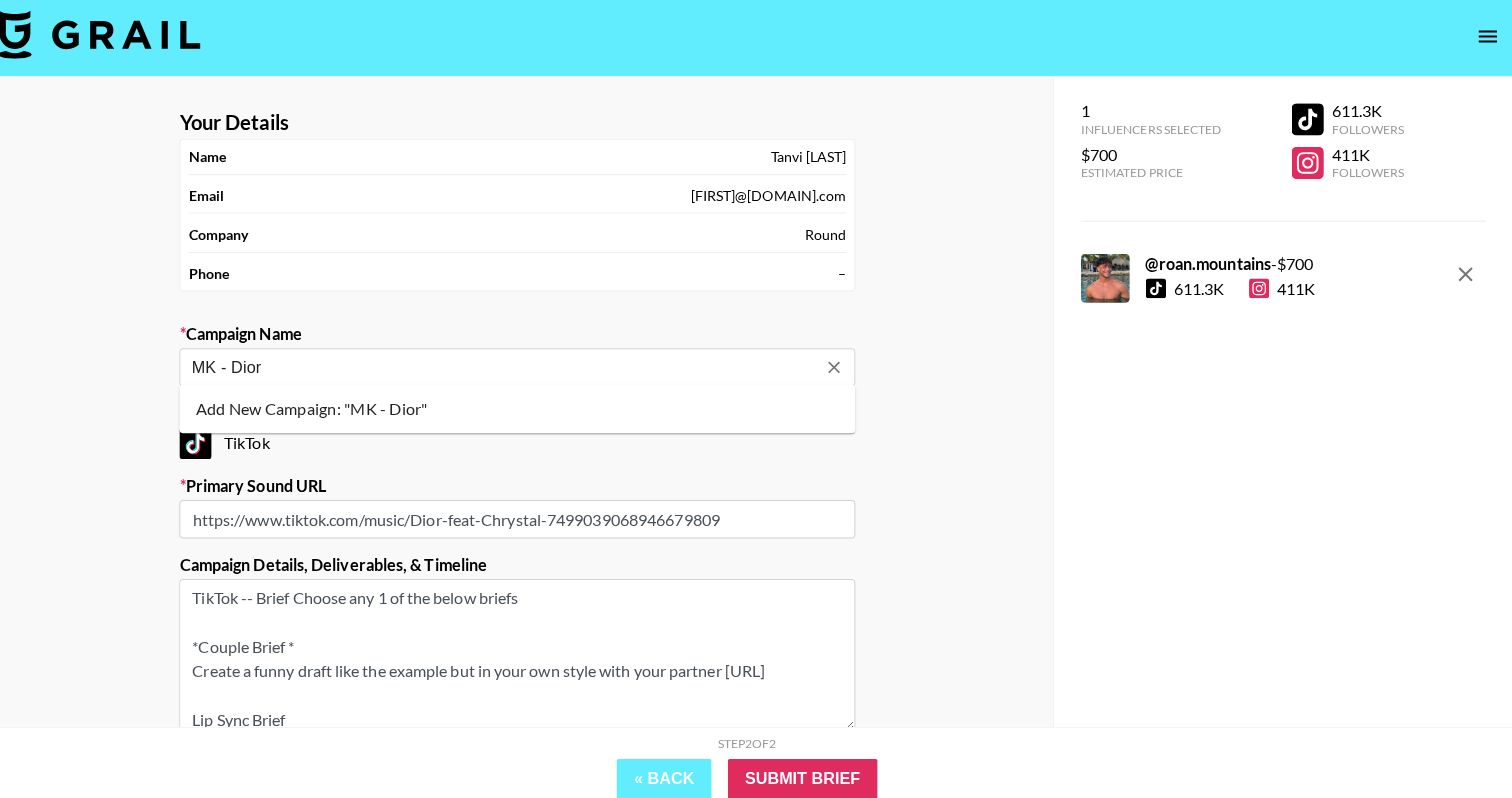 click on "Add New Campaign: "MK - Dior"" at bounding box center [529, 404] 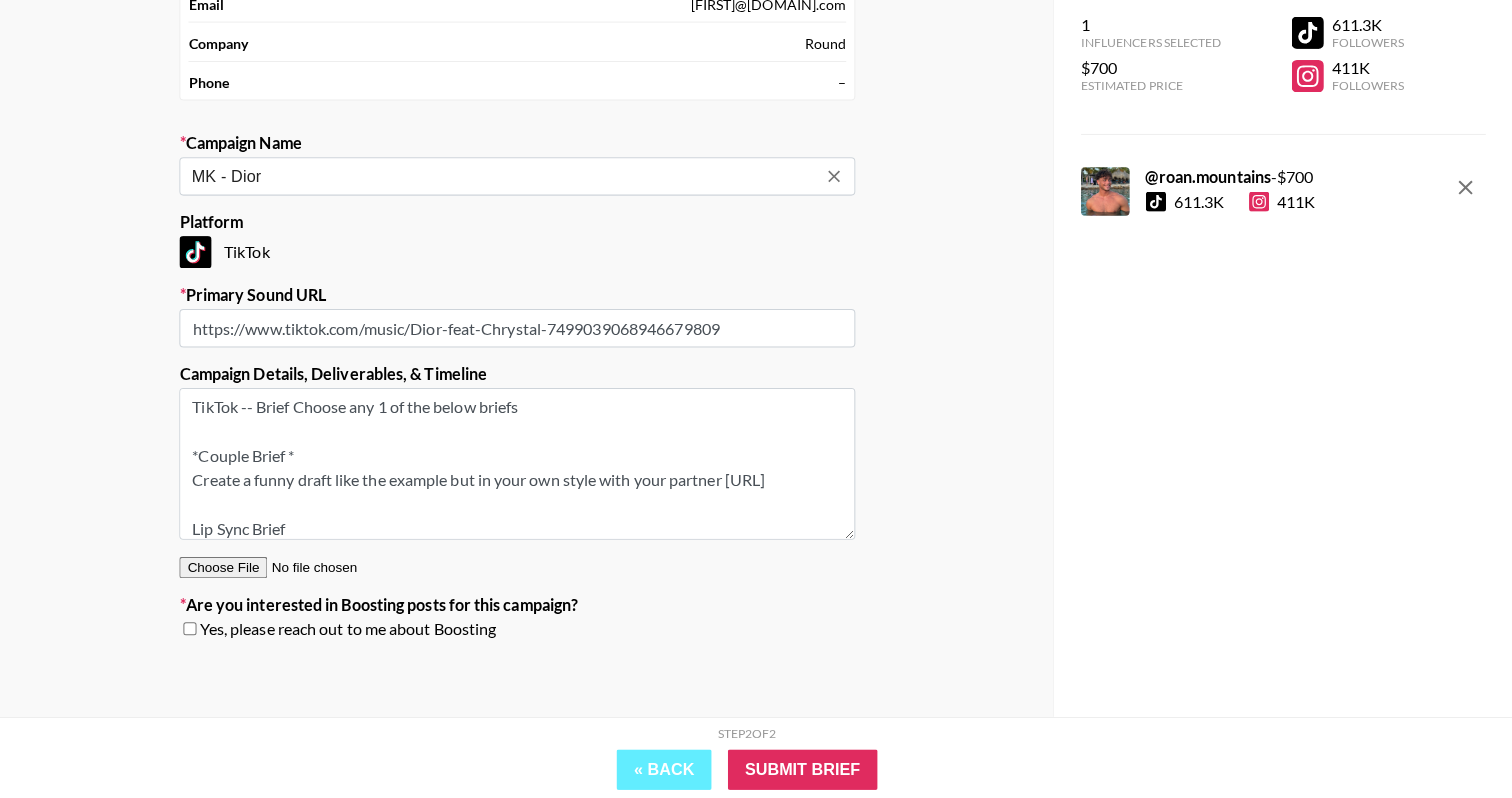 scroll, scrollTop: 183, scrollLeft: 0, axis: vertical 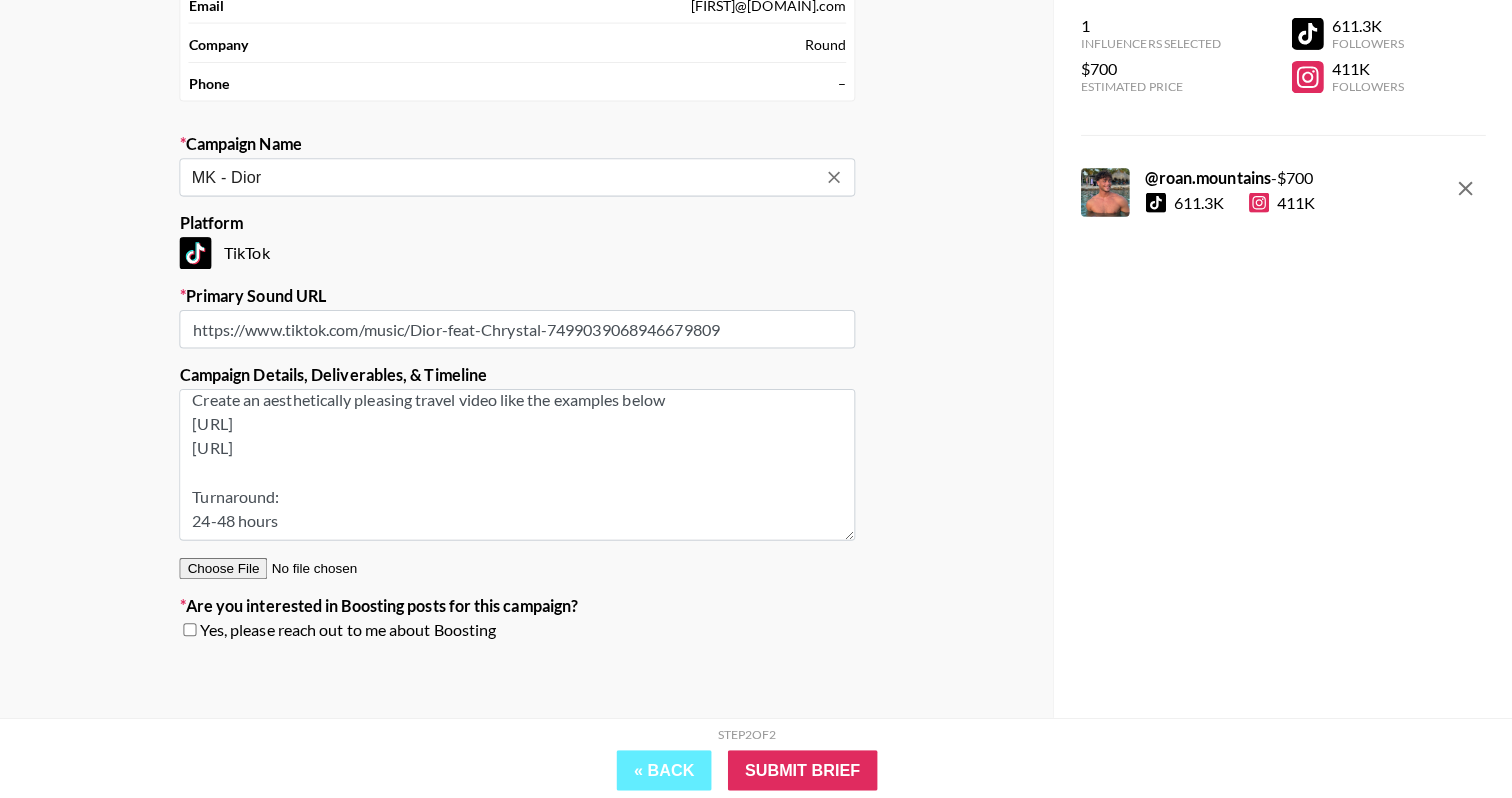 type on "MK - Dior" 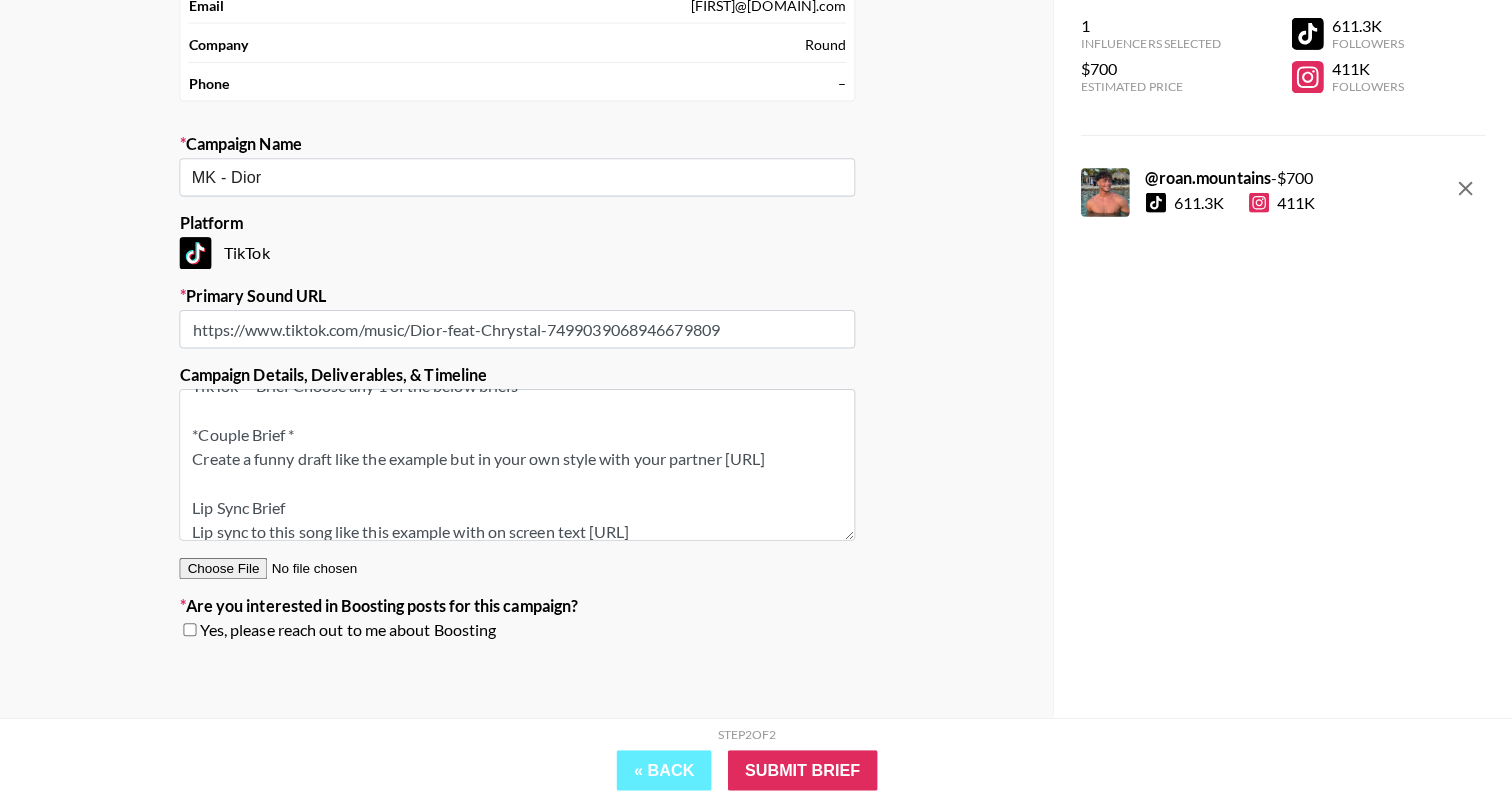 scroll, scrollTop: 53, scrollLeft: 0, axis: vertical 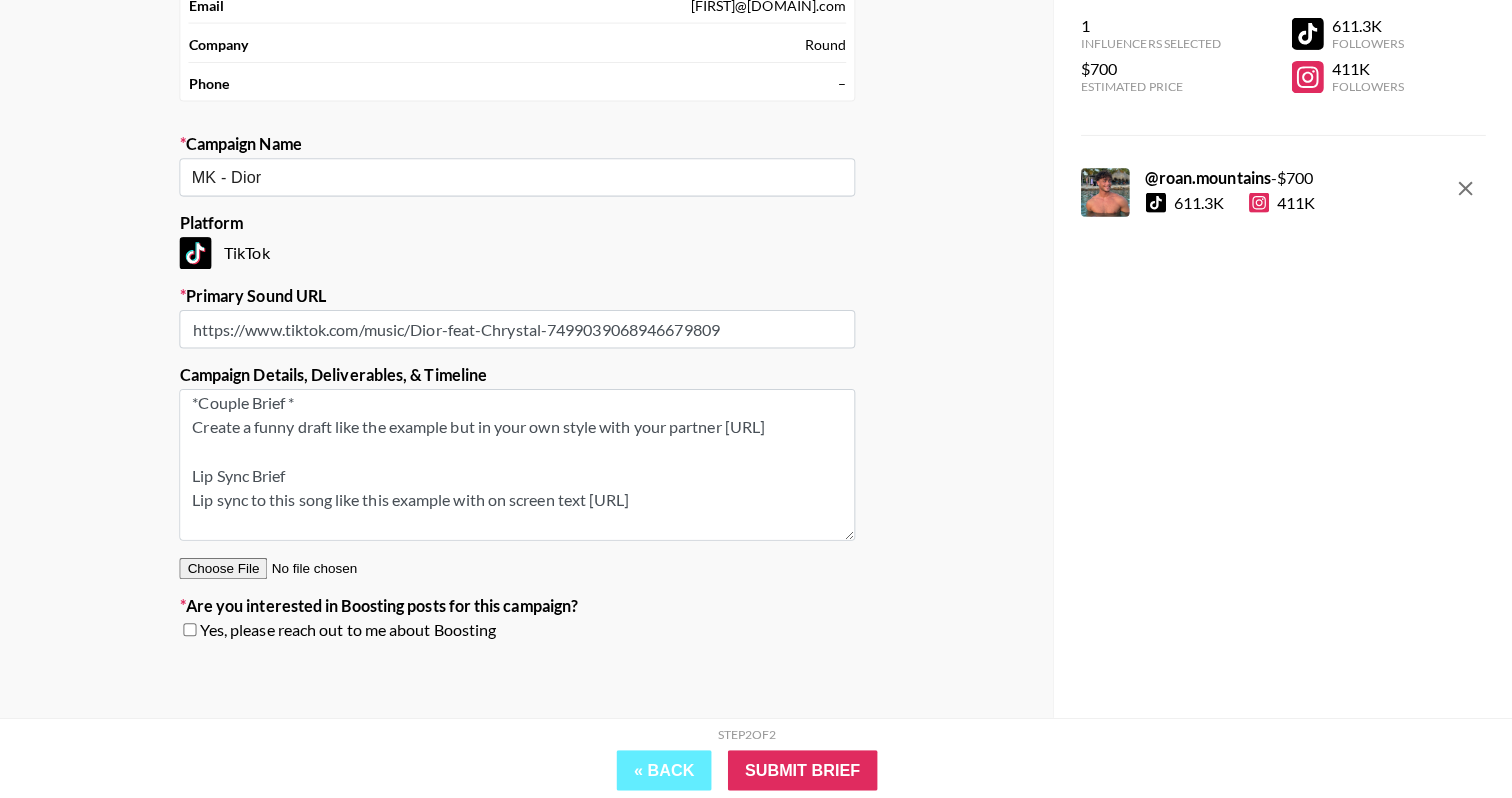 drag, startPoint x: 686, startPoint y: 448, endPoint x: 173, endPoint y: 498, distance: 515.4309 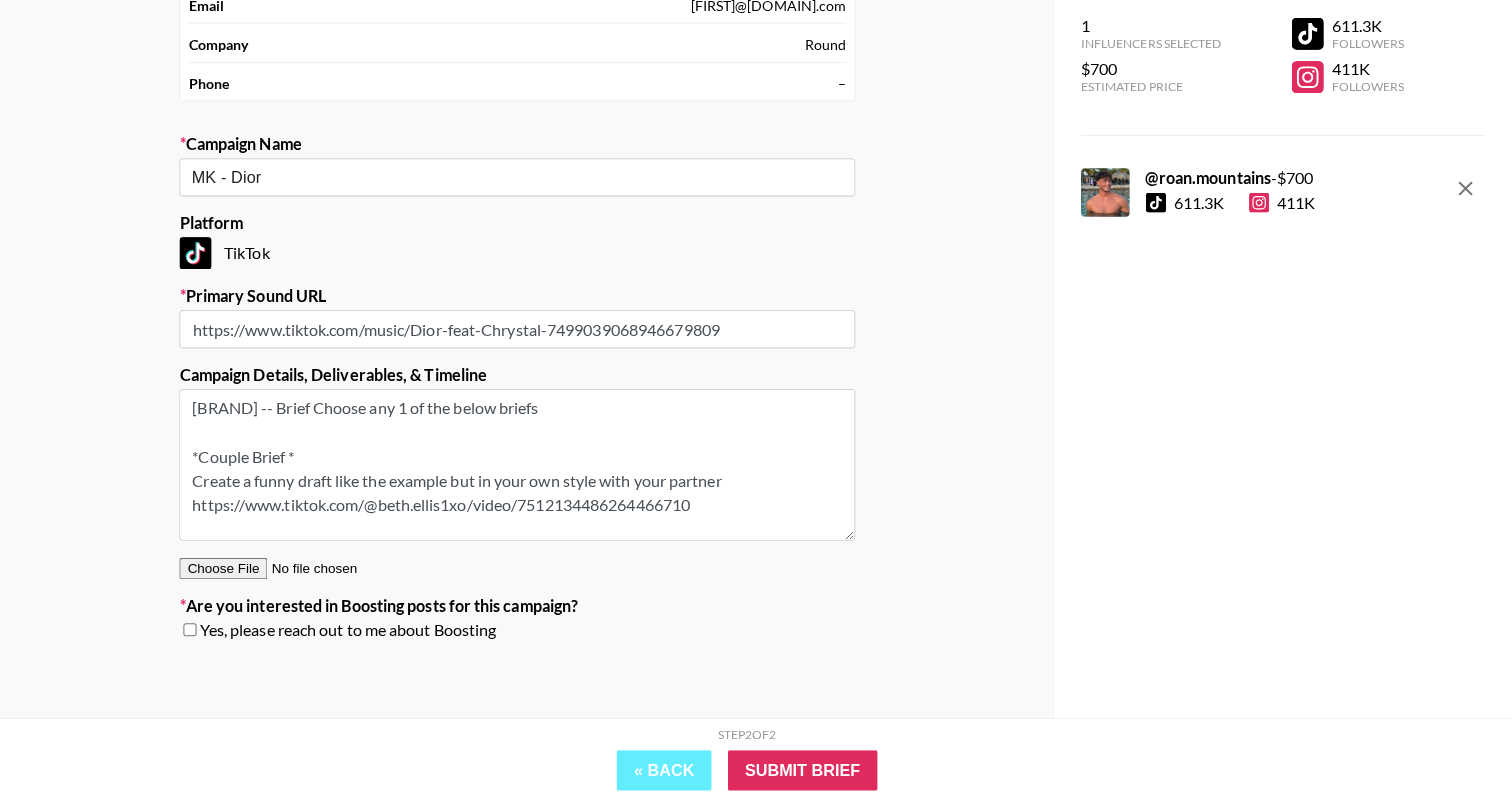 scroll, scrollTop: 0, scrollLeft: 0, axis: both 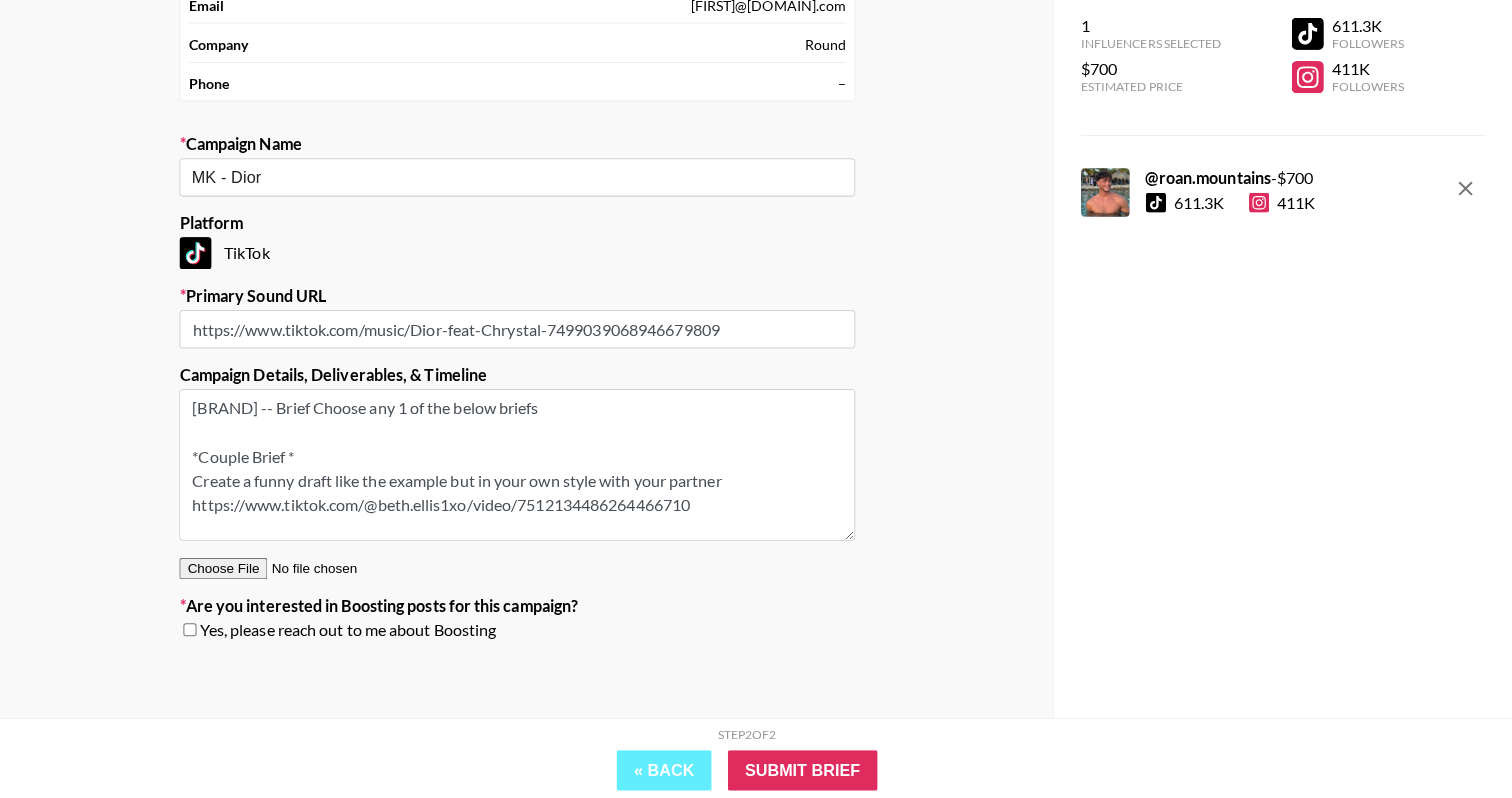 drag, startPoint x: 228, startPoint y: 523, endPoint x: 154, endPoint y: 327, distance: 209.50418 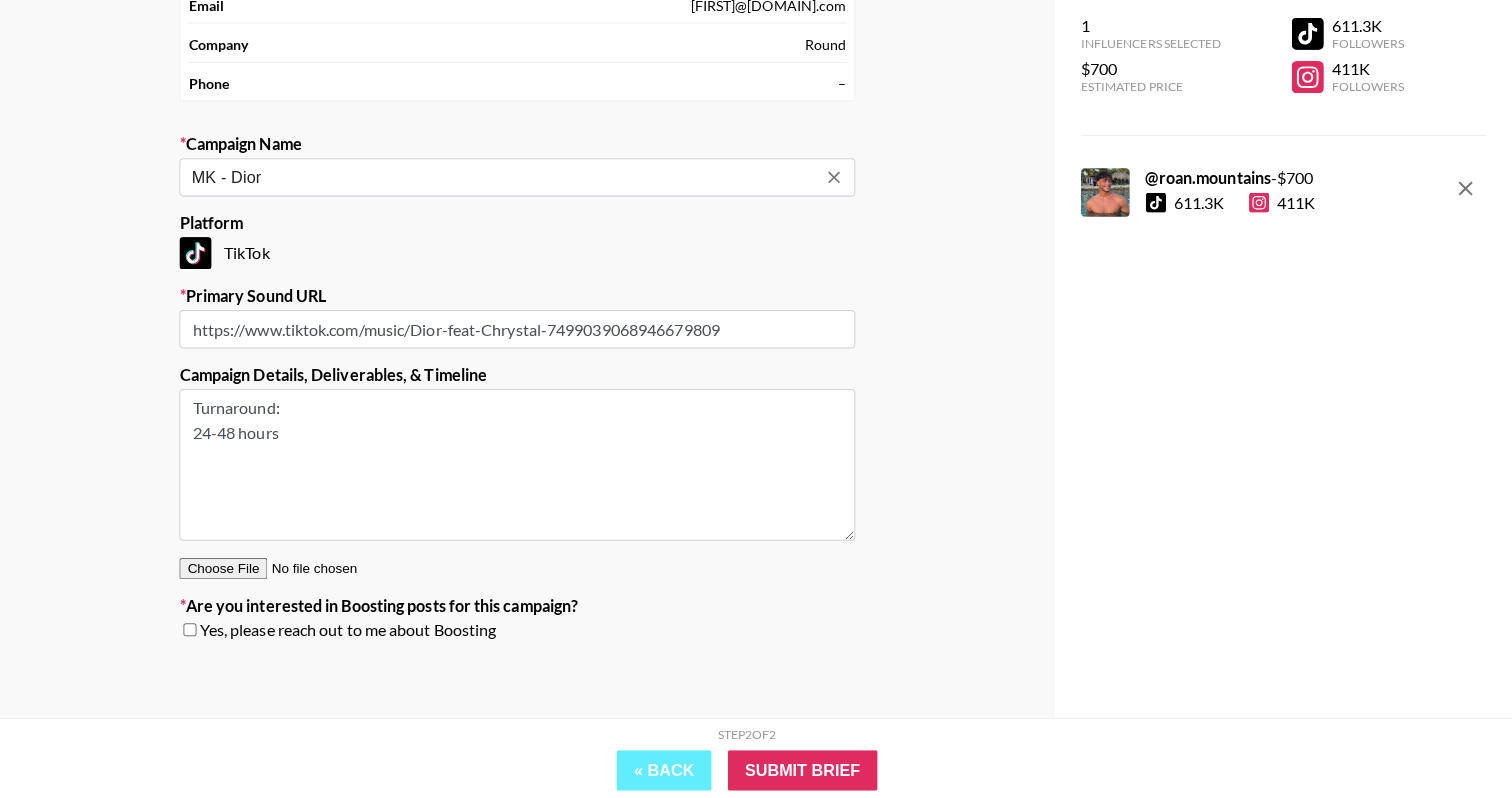 type on "Turnaround:
24-48 hours" 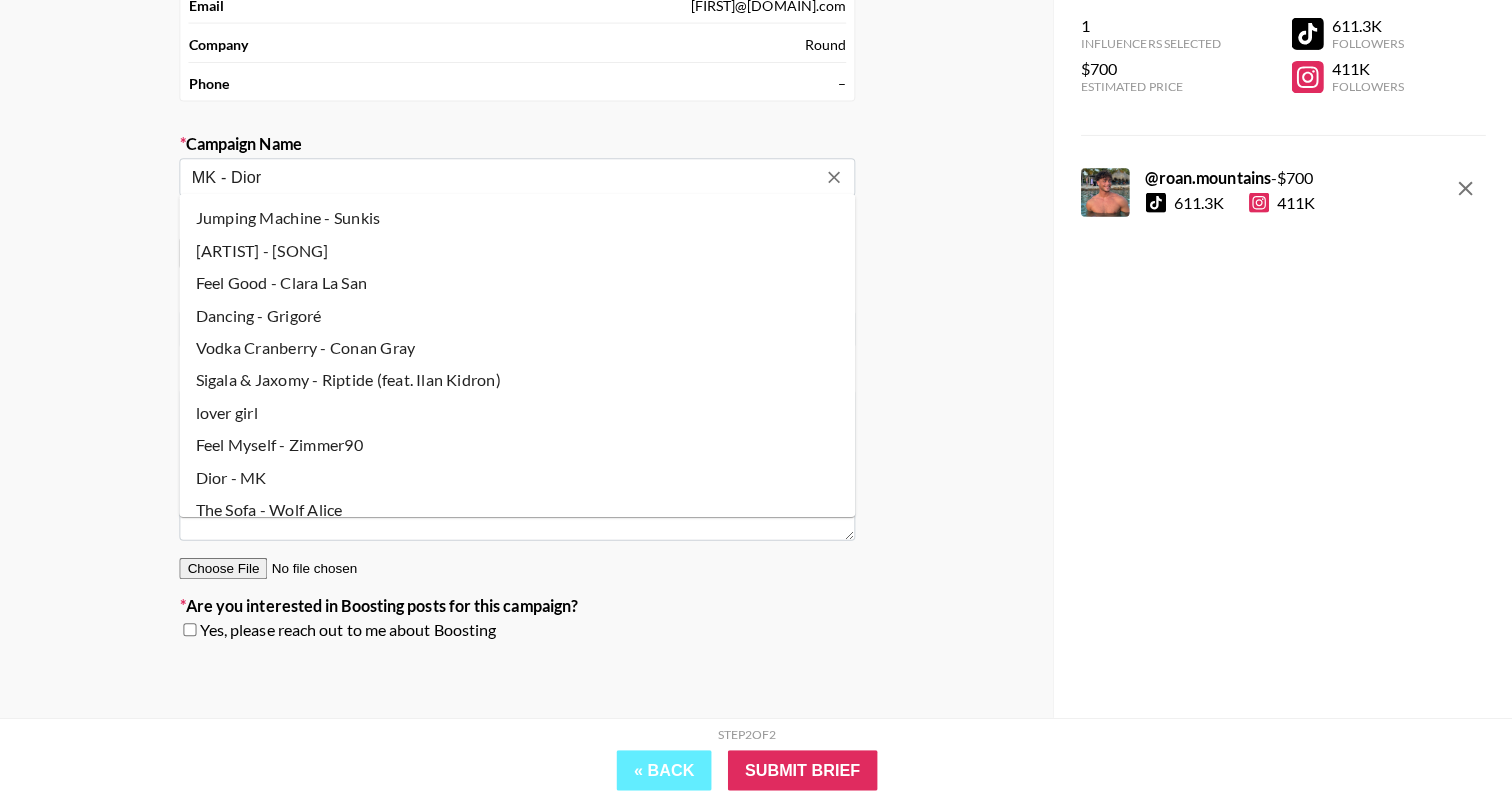 click on "MK - Dior" at bounding box center [515, 184] 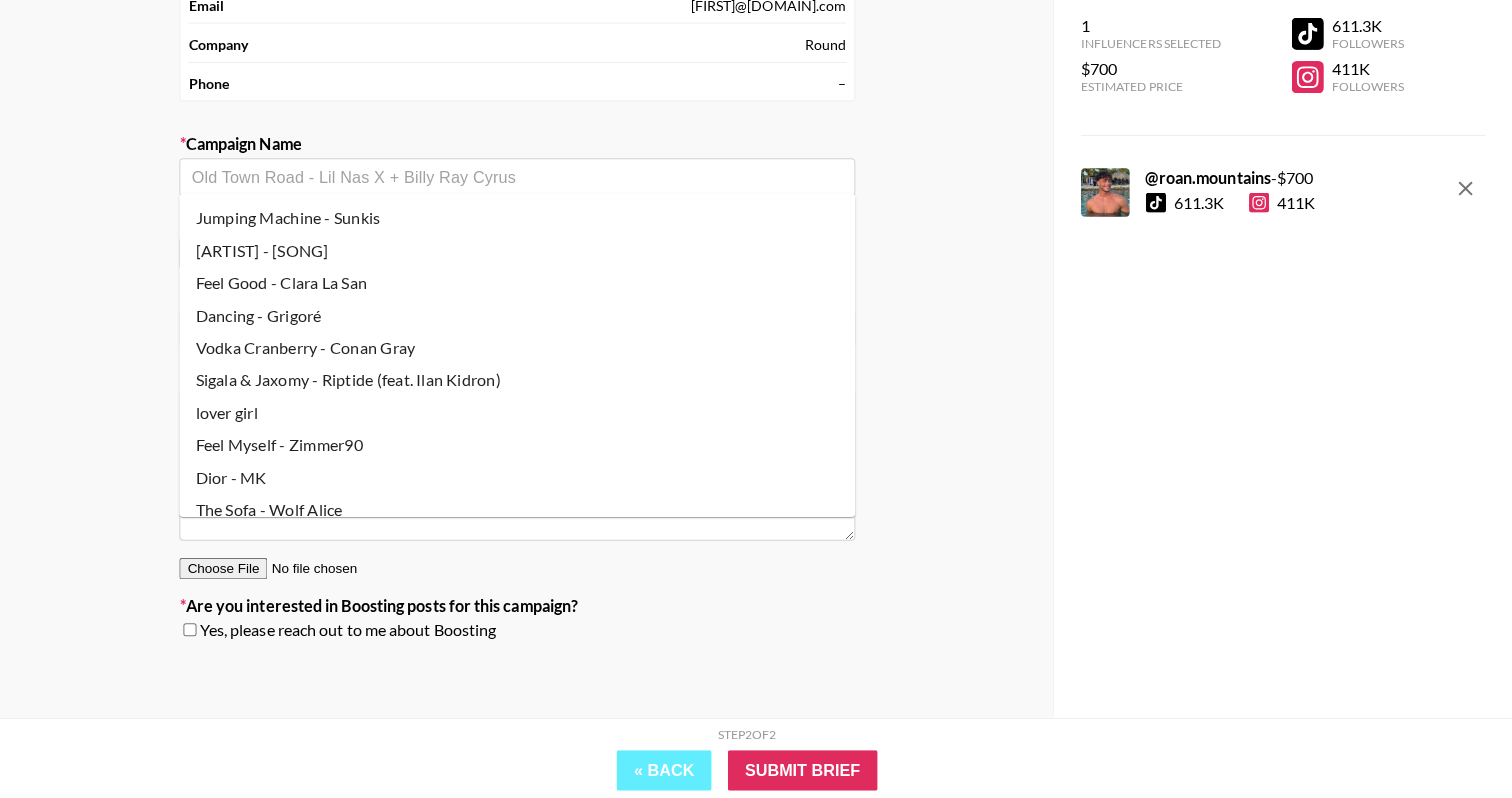 click on "Dior - MK" at bounding box center [529, 481] 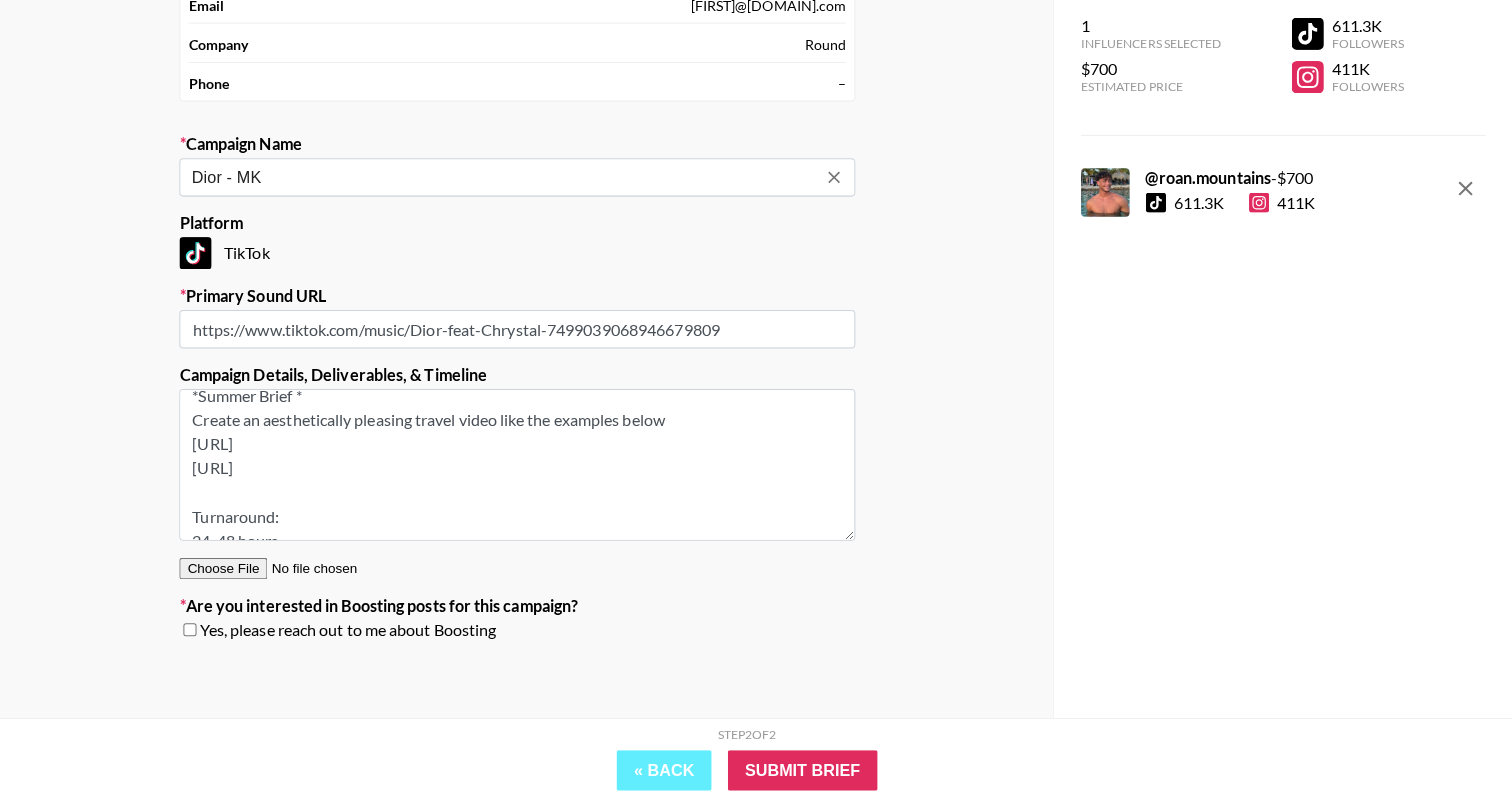 scroll, scrollTop: 272, scrollLeft: 0, axis: vertical 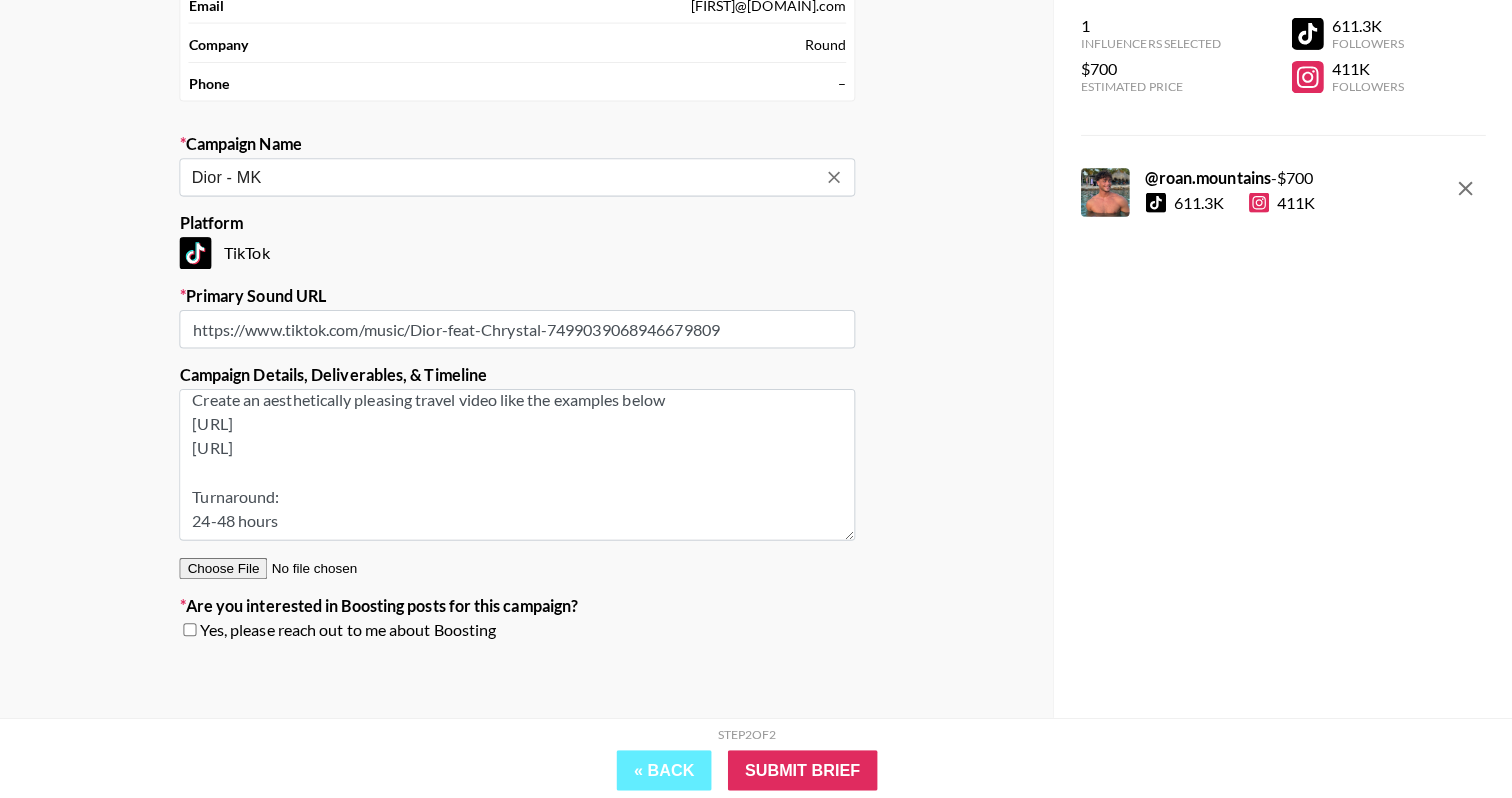 drag, startPoint x: 189, startPoint y: 396, endPoint x: 676, endPoint y: 699, distance: 573.56604 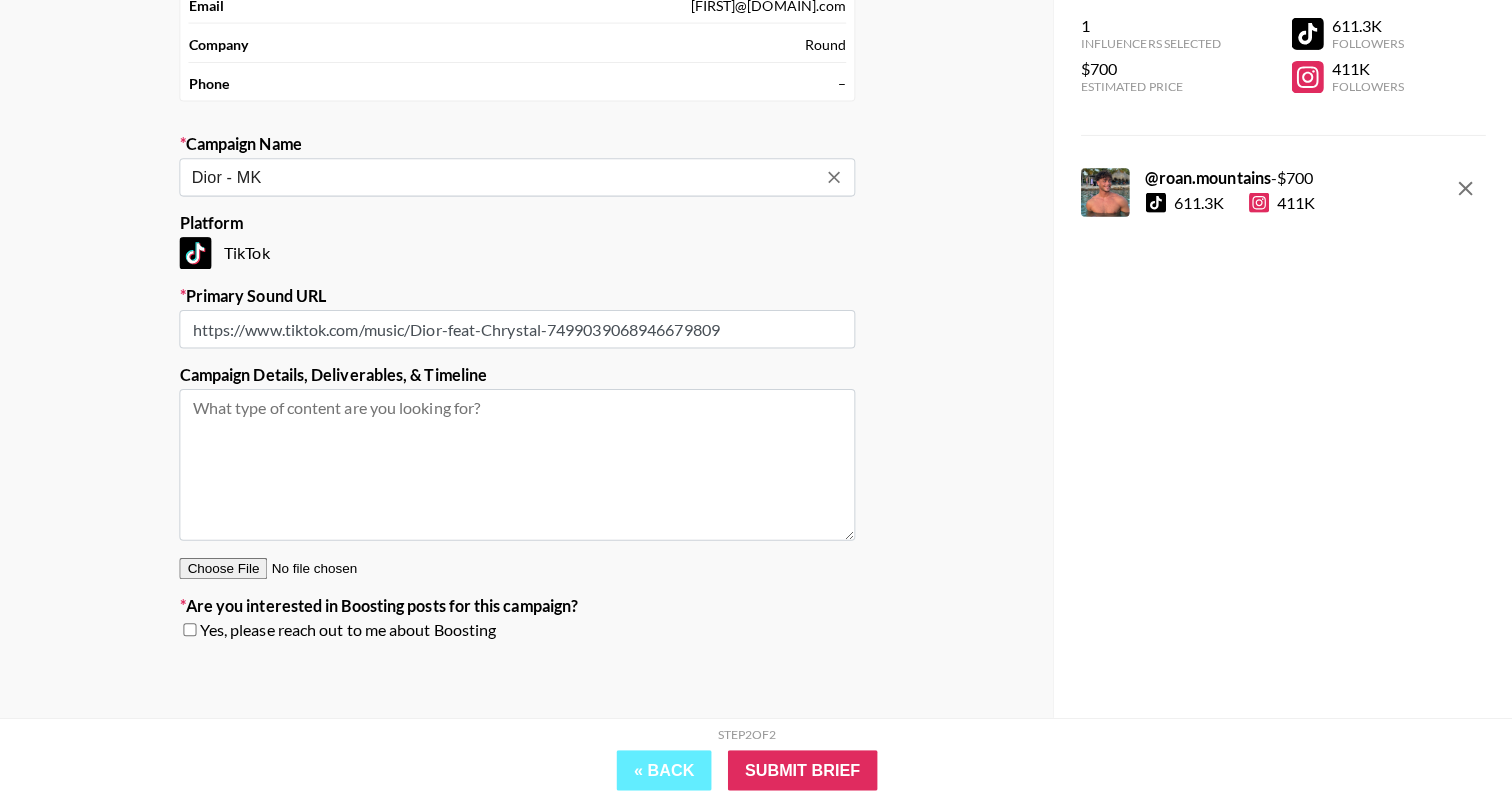 scroll, scrollTop: 0, scrollLeft: 0, axis: both 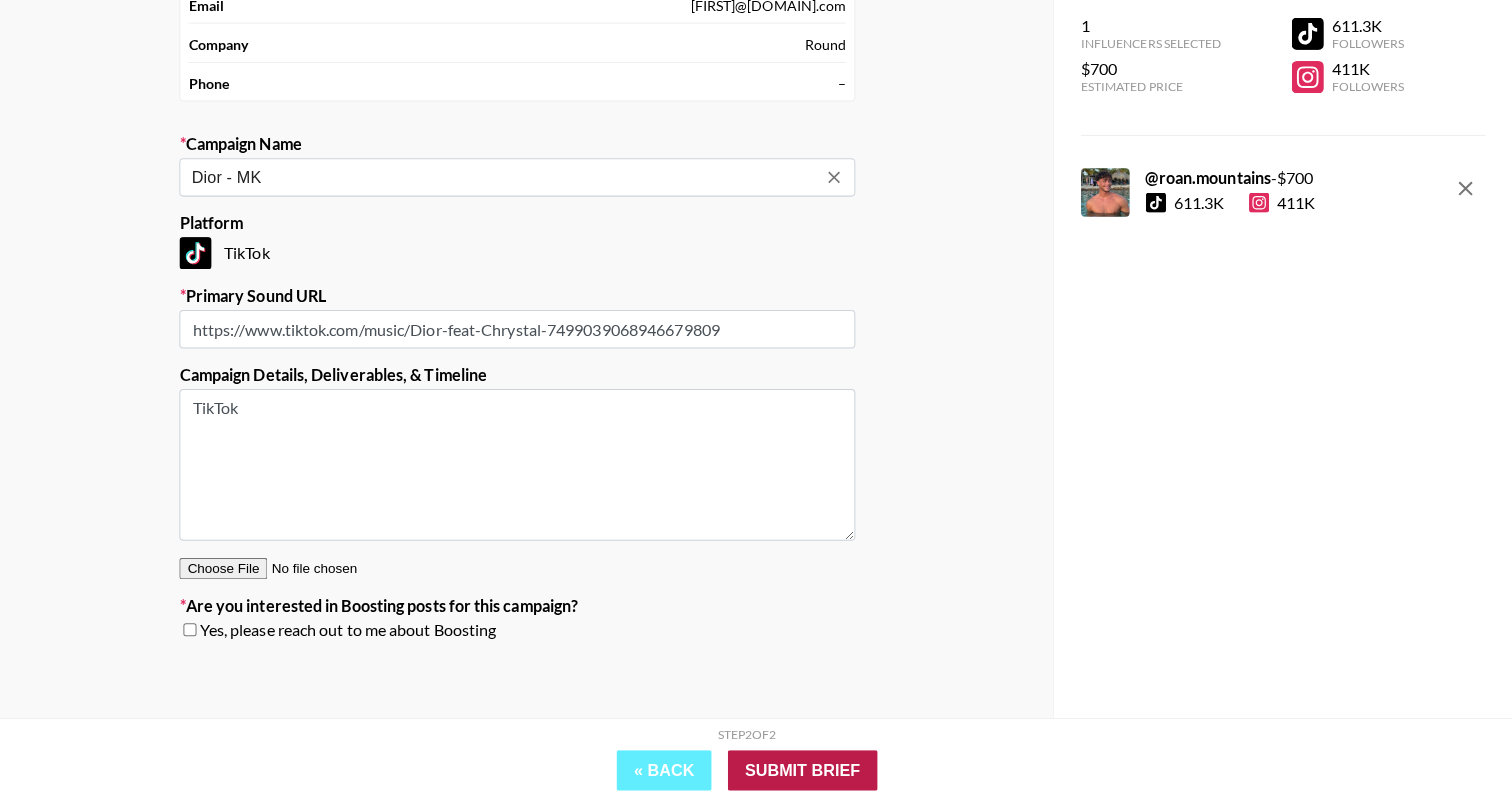 type on "TikTok" 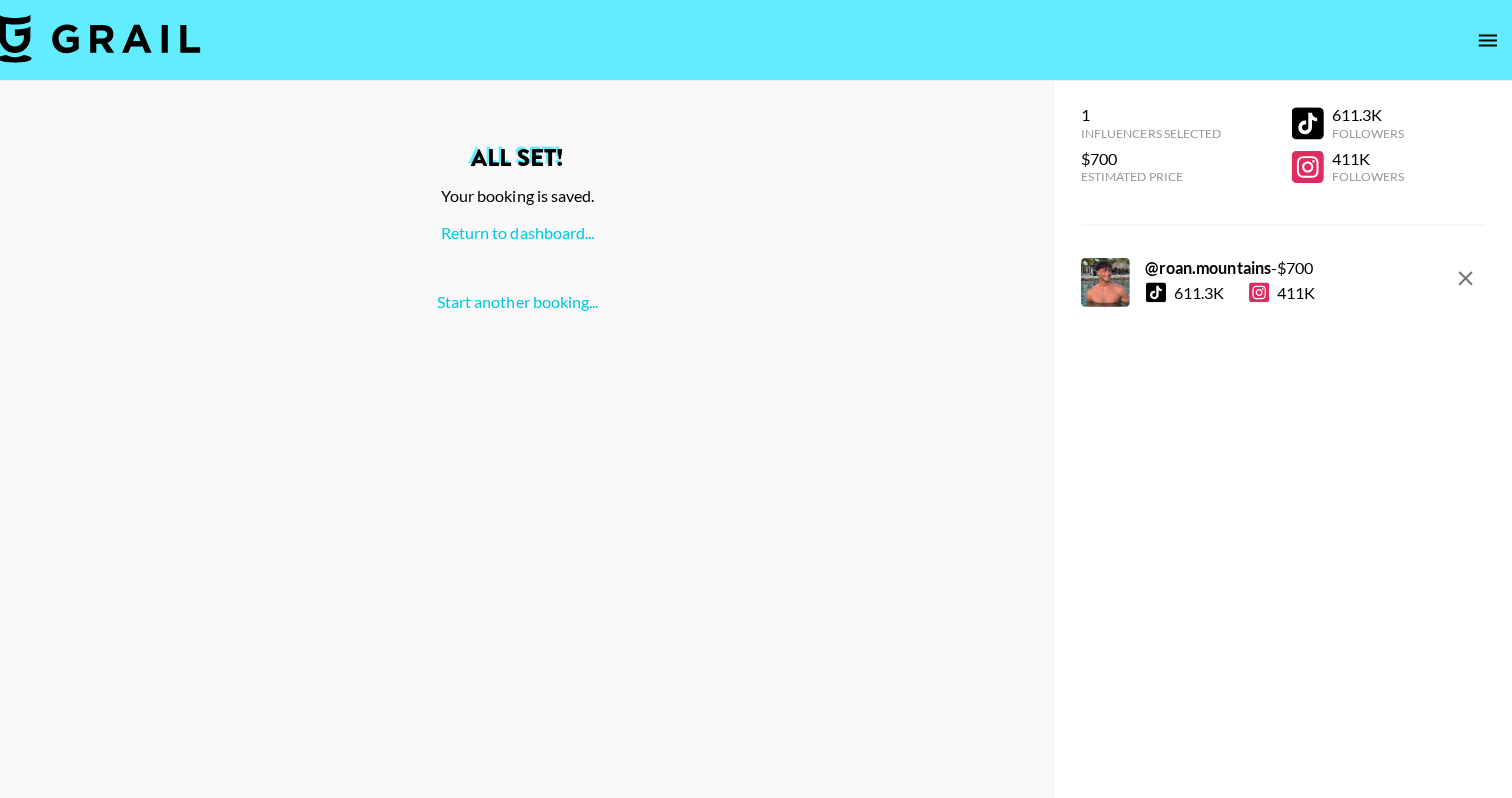 scroll, scrollTop: 0, scrollLeft: 0, axis: both 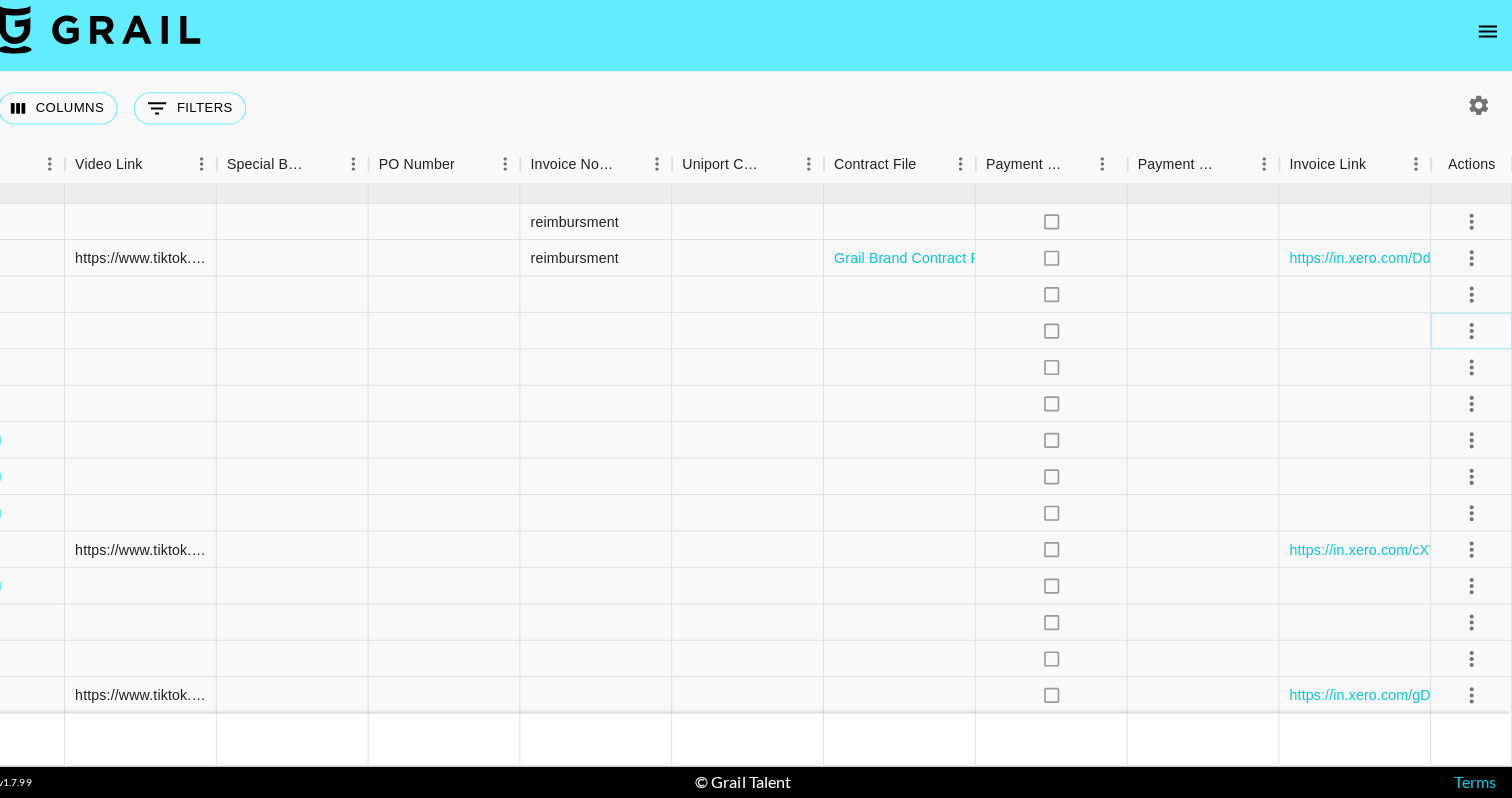 click 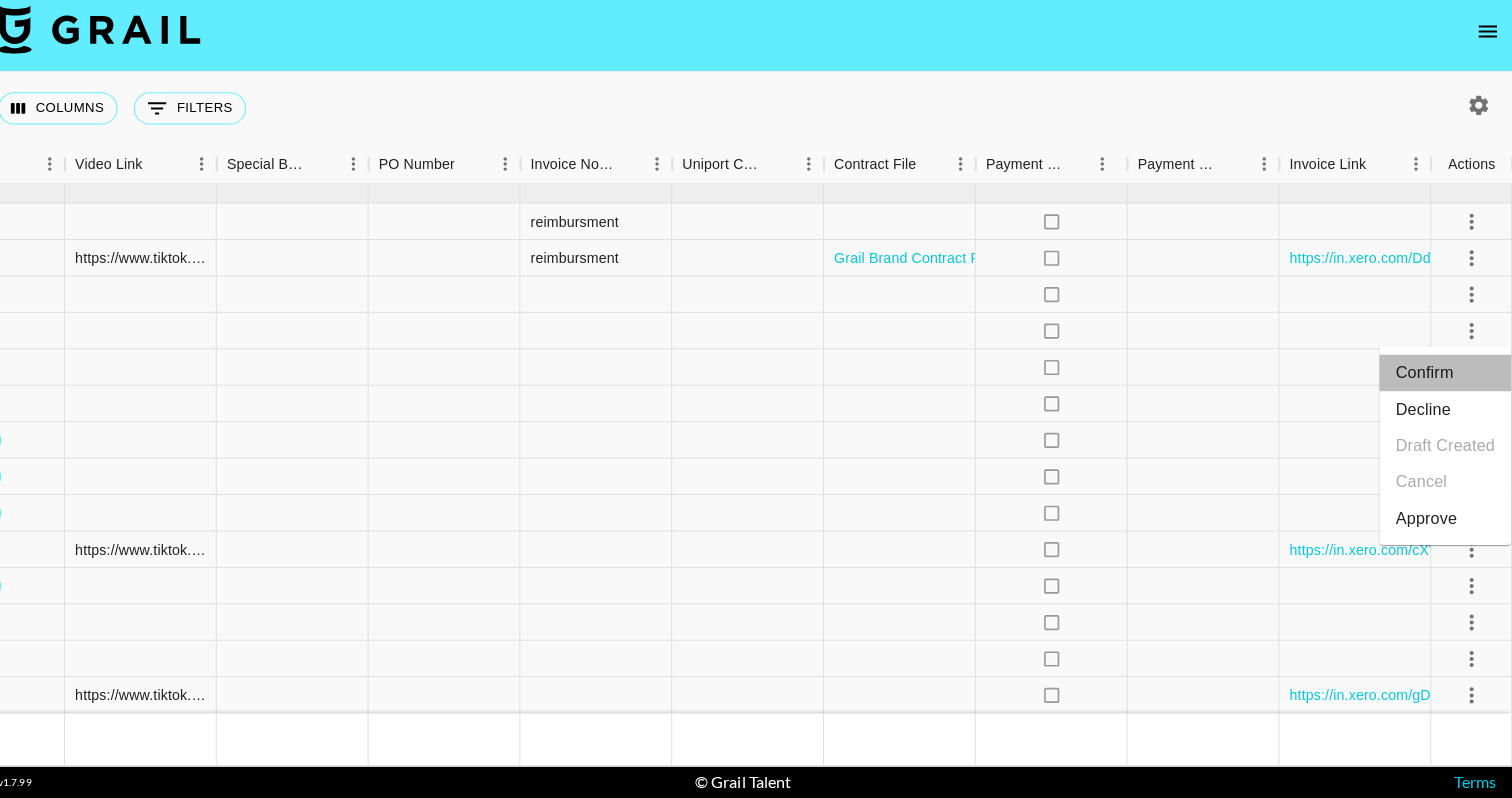 click on "Confirm" at bounding box center [1446, 378] 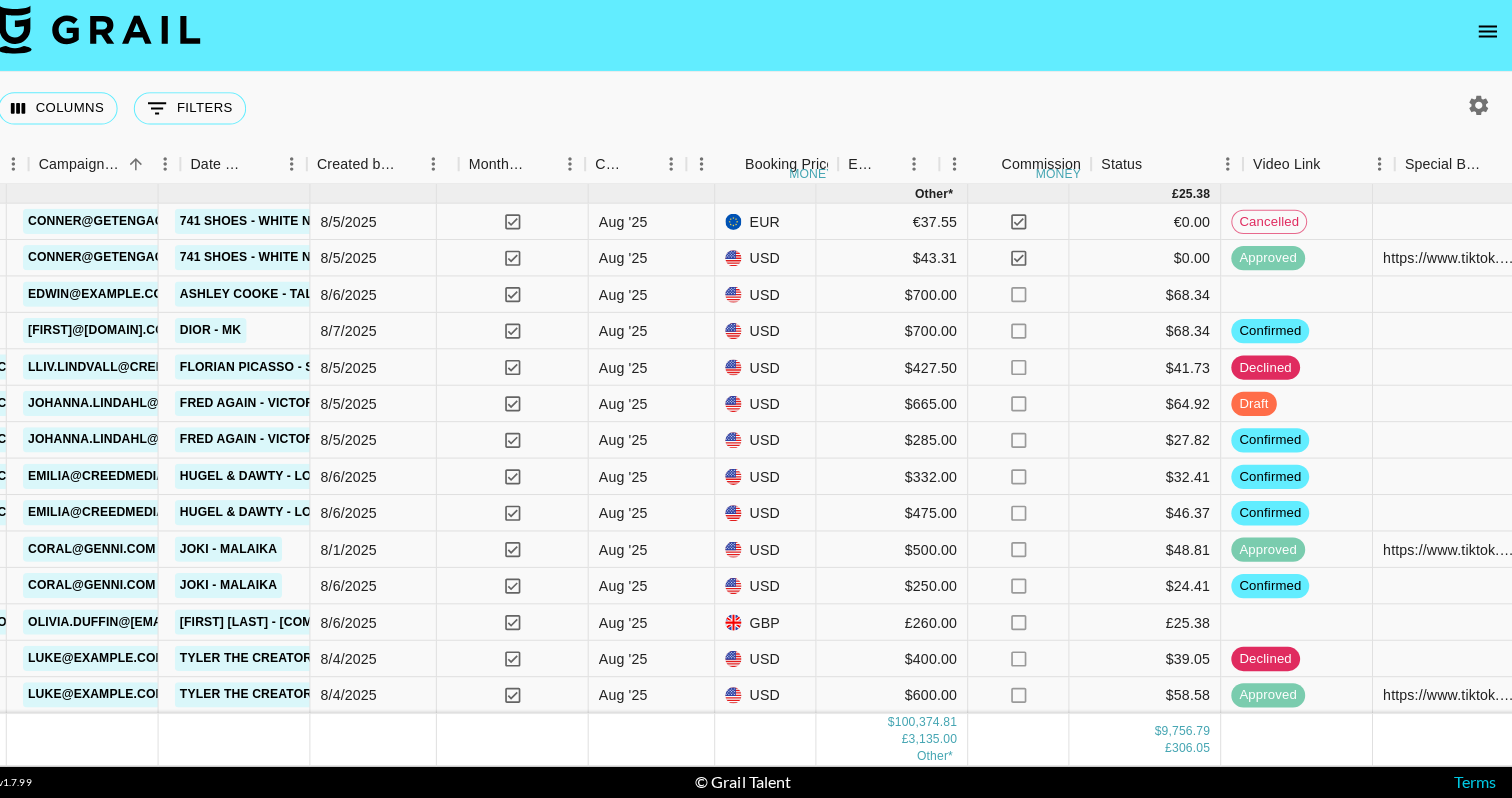 scroll, scrollTop: 5610, scrollLeft: 1169, axis: both 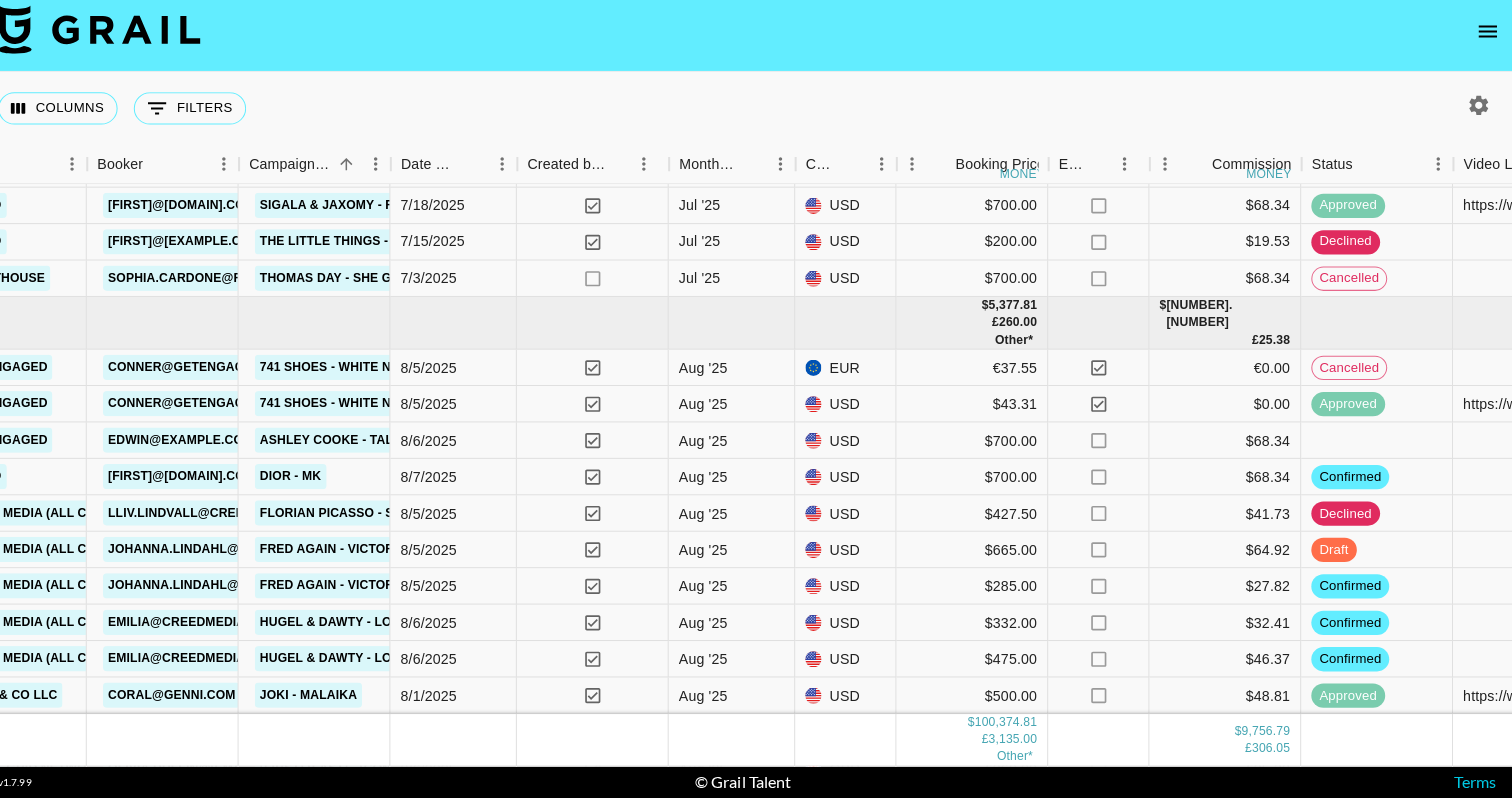 click 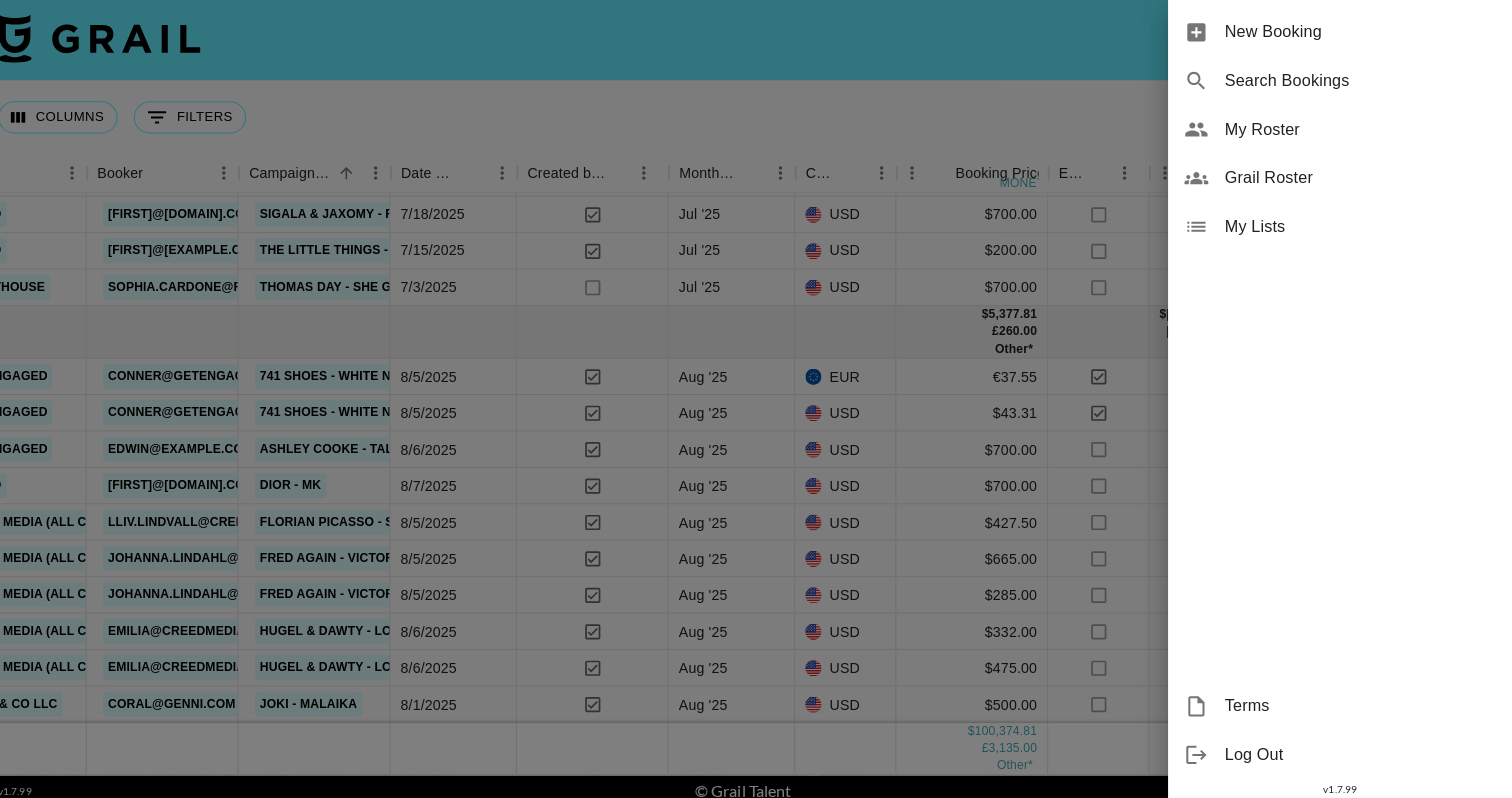 click on "New Booking" at bounding box center (1342, 32) 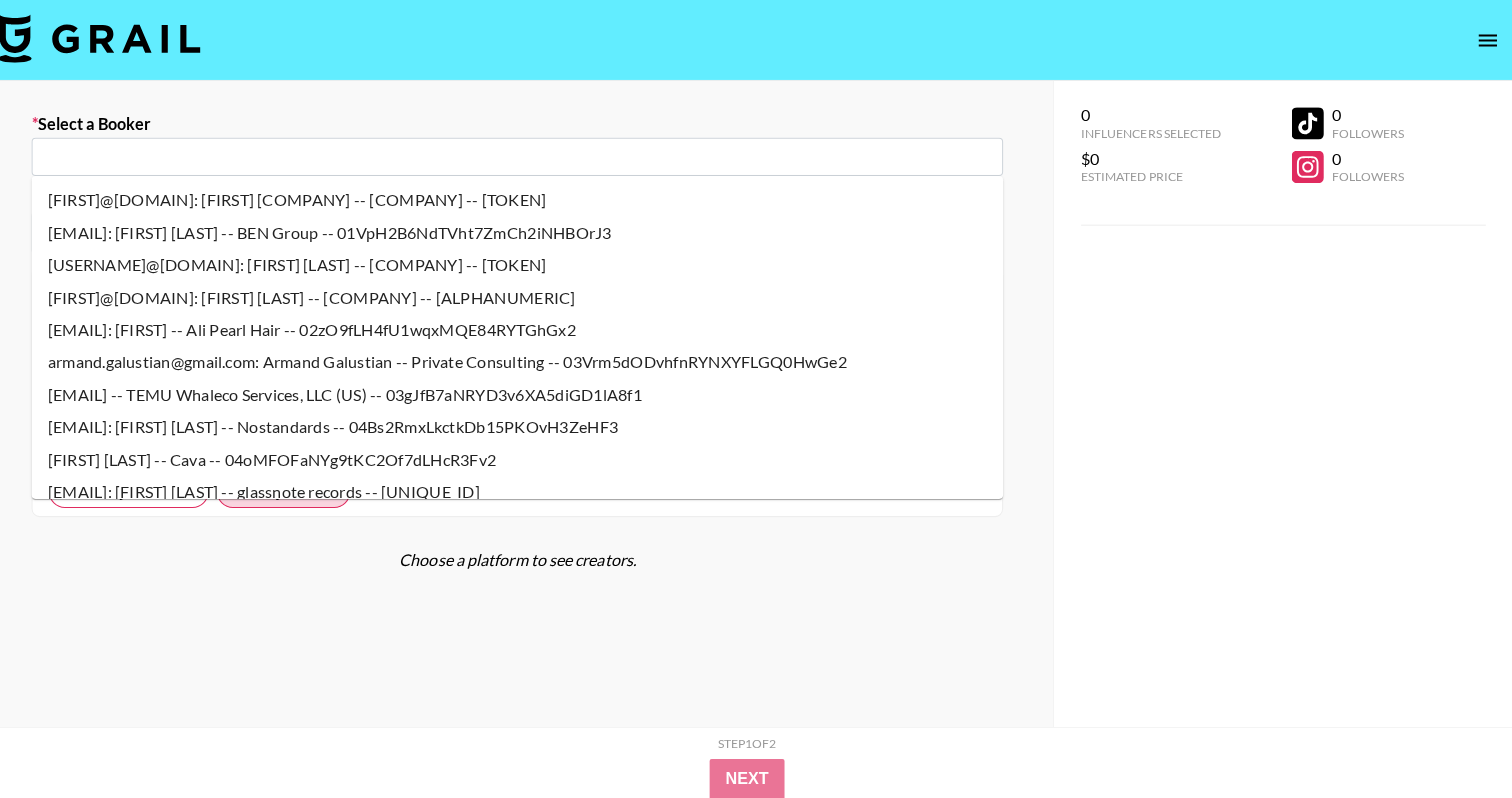 click at bounding box center (529, 155) 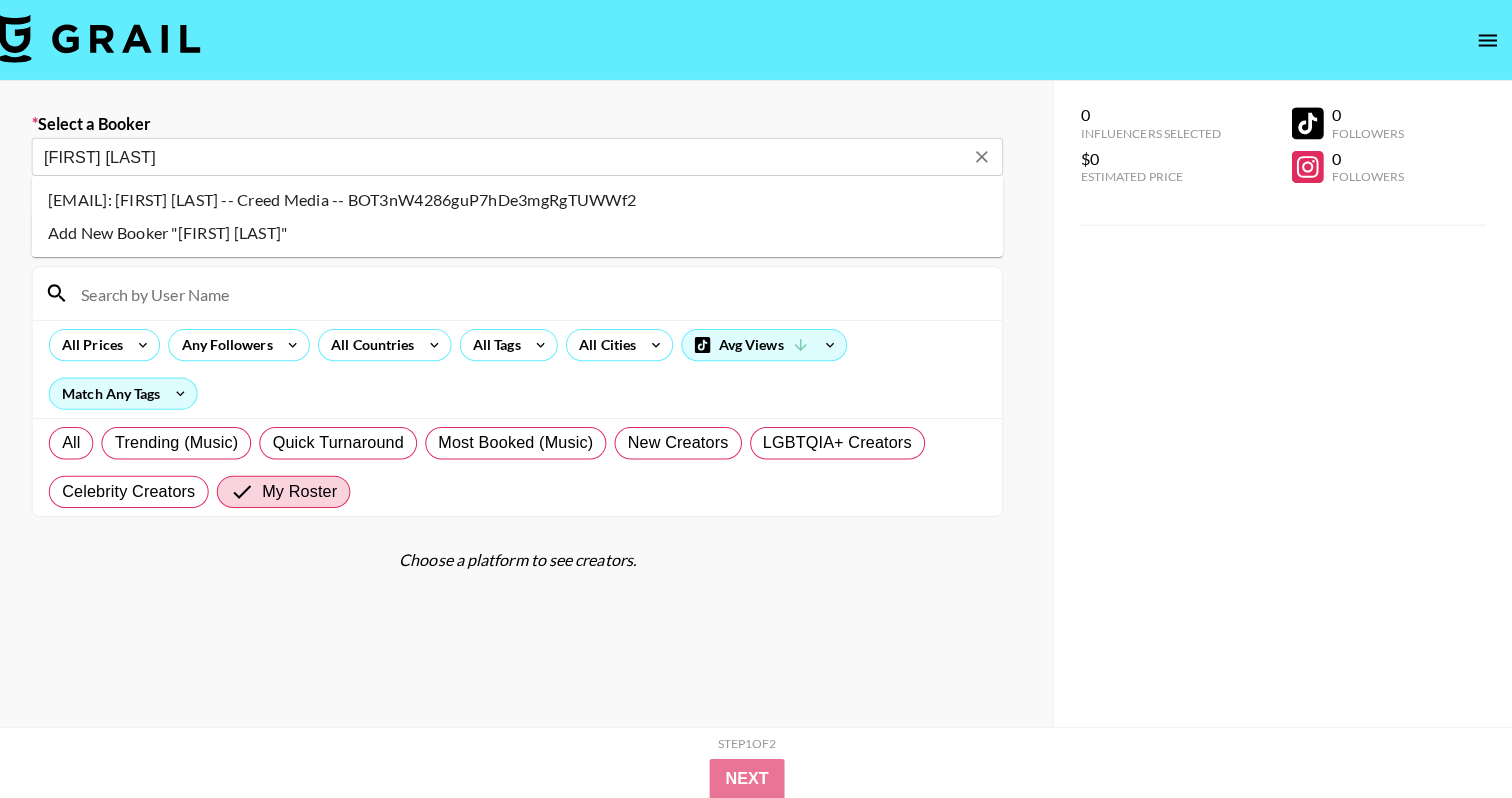 click on "[EMAIL]: [FIRST] [LAST] -- Creed Media -- BOT3nW4286guP7hDe3mgRgTUWWf2" at bounding box center (529, 198) 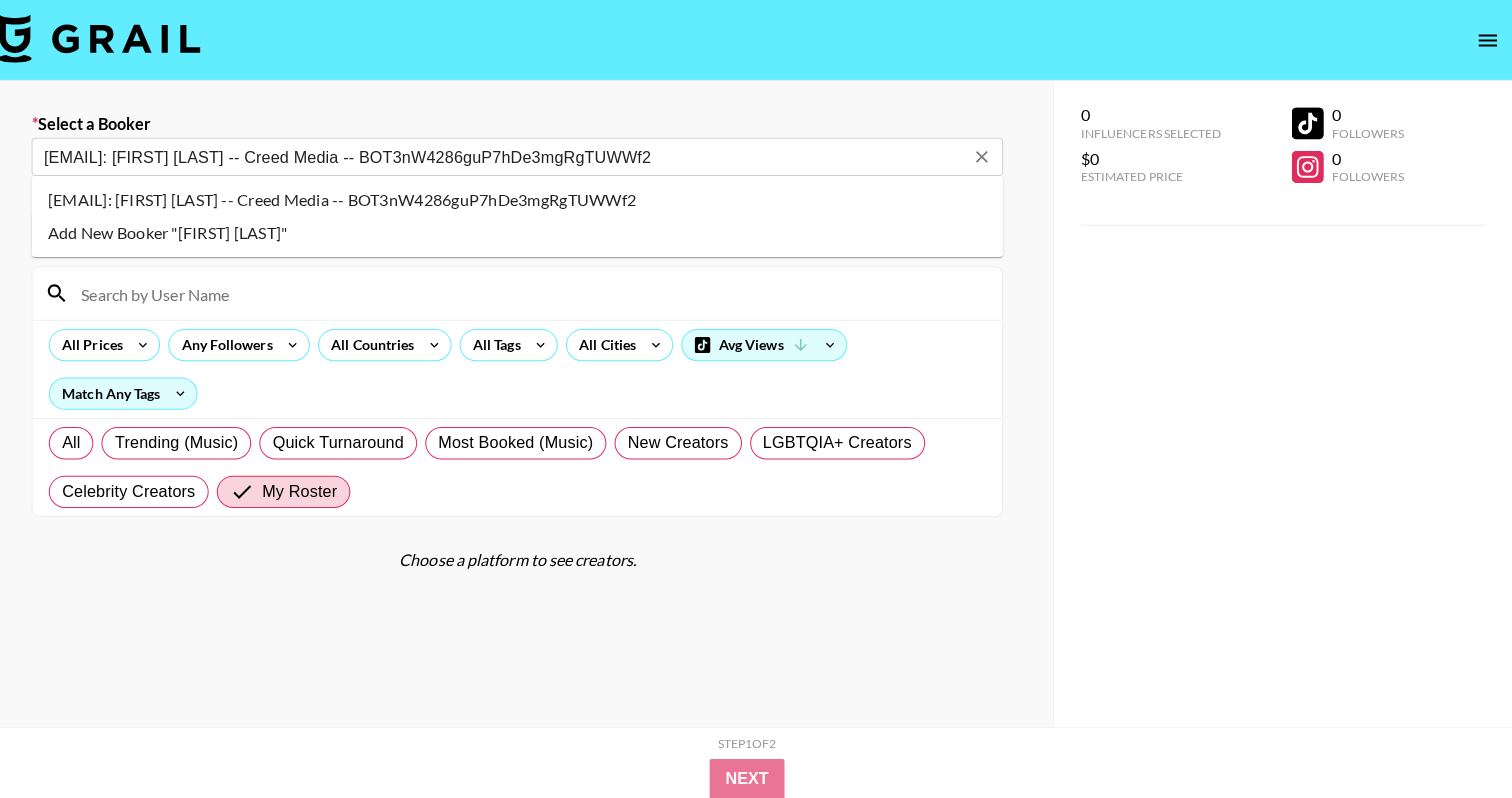 select on "Song" 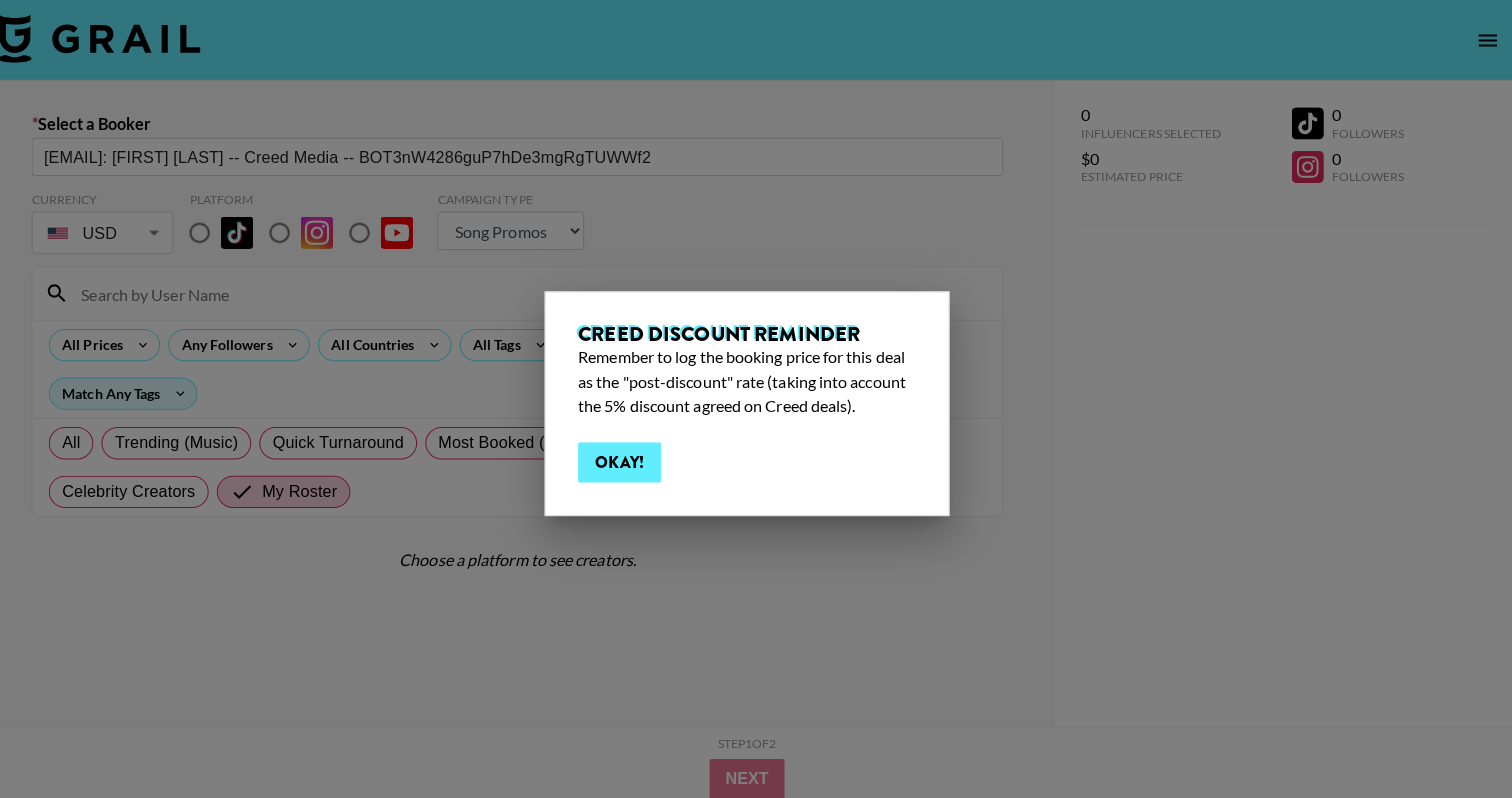 click on "Okay!" at bounding box center [630, 457] 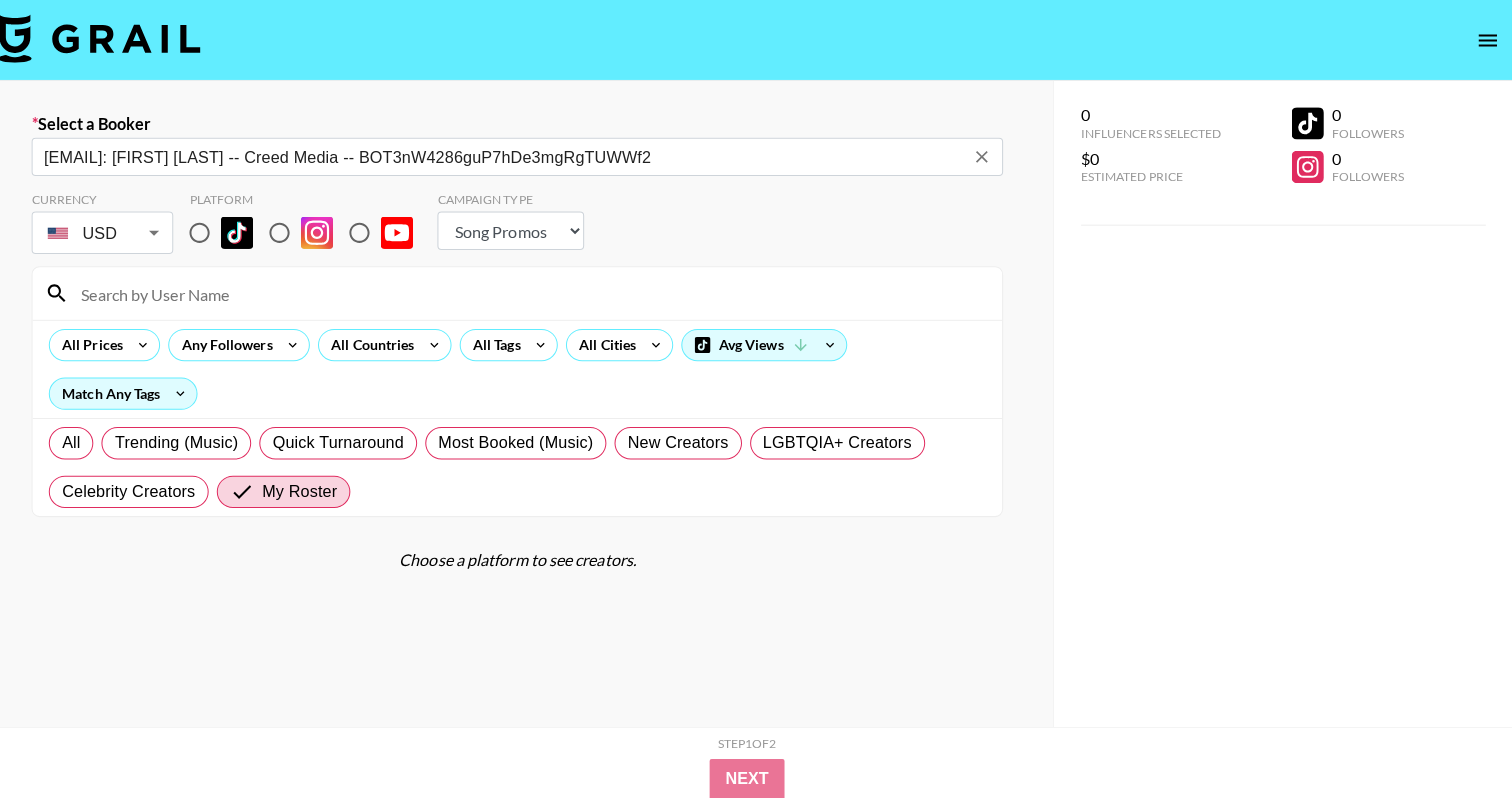 click at bounding box center (215, 230) 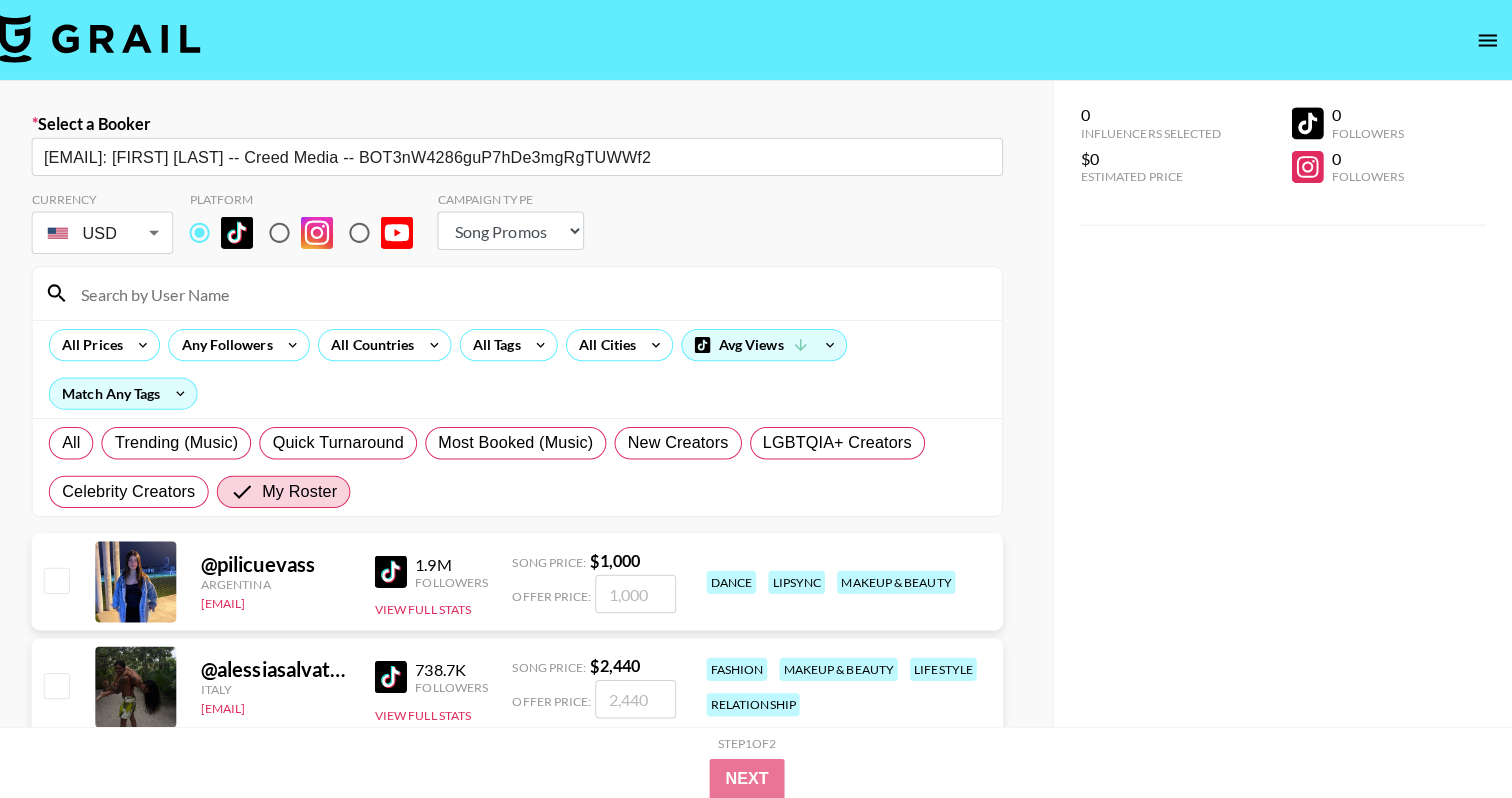 click at bounding box center (541, 290) 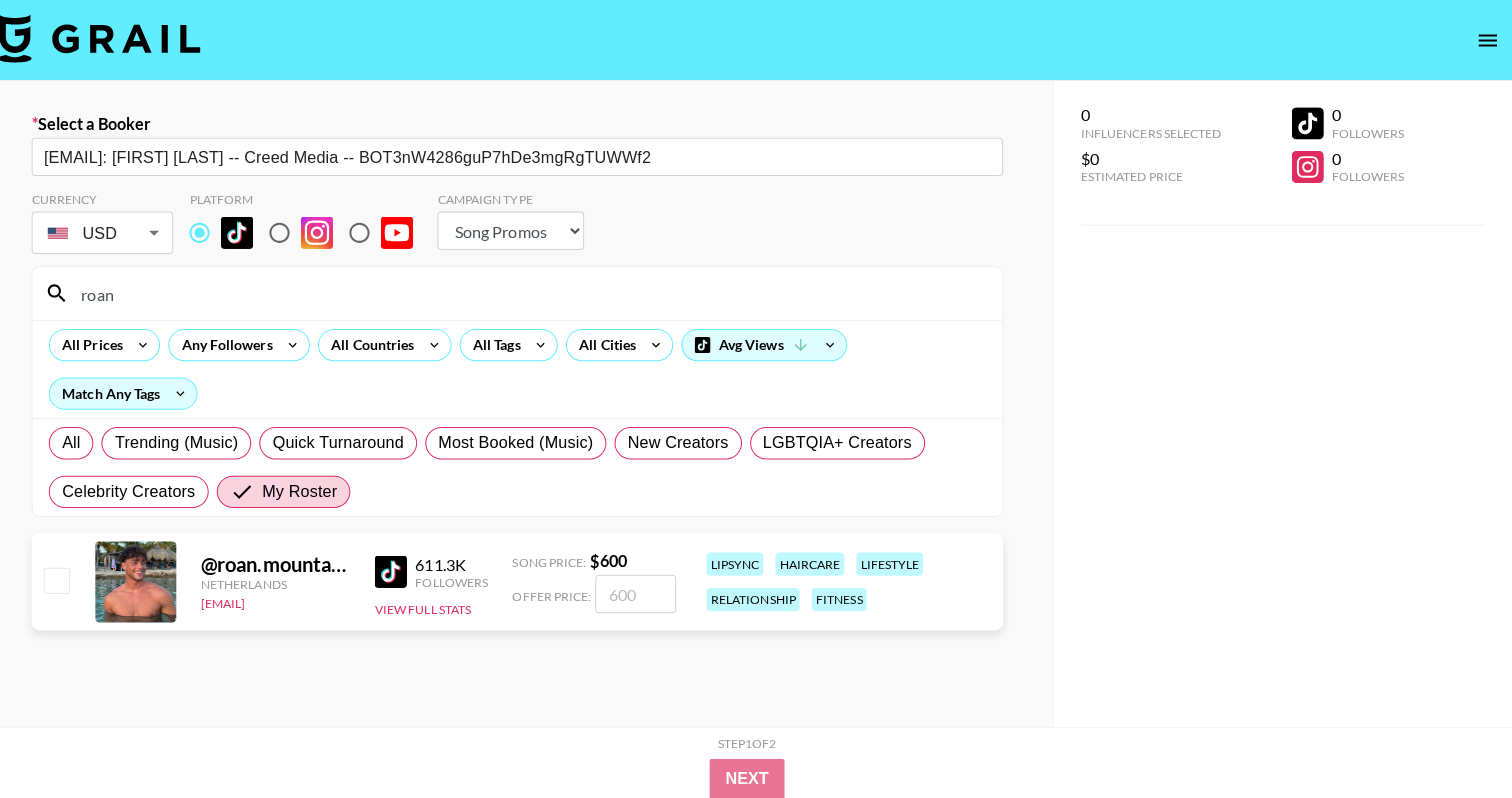 type on "roan" 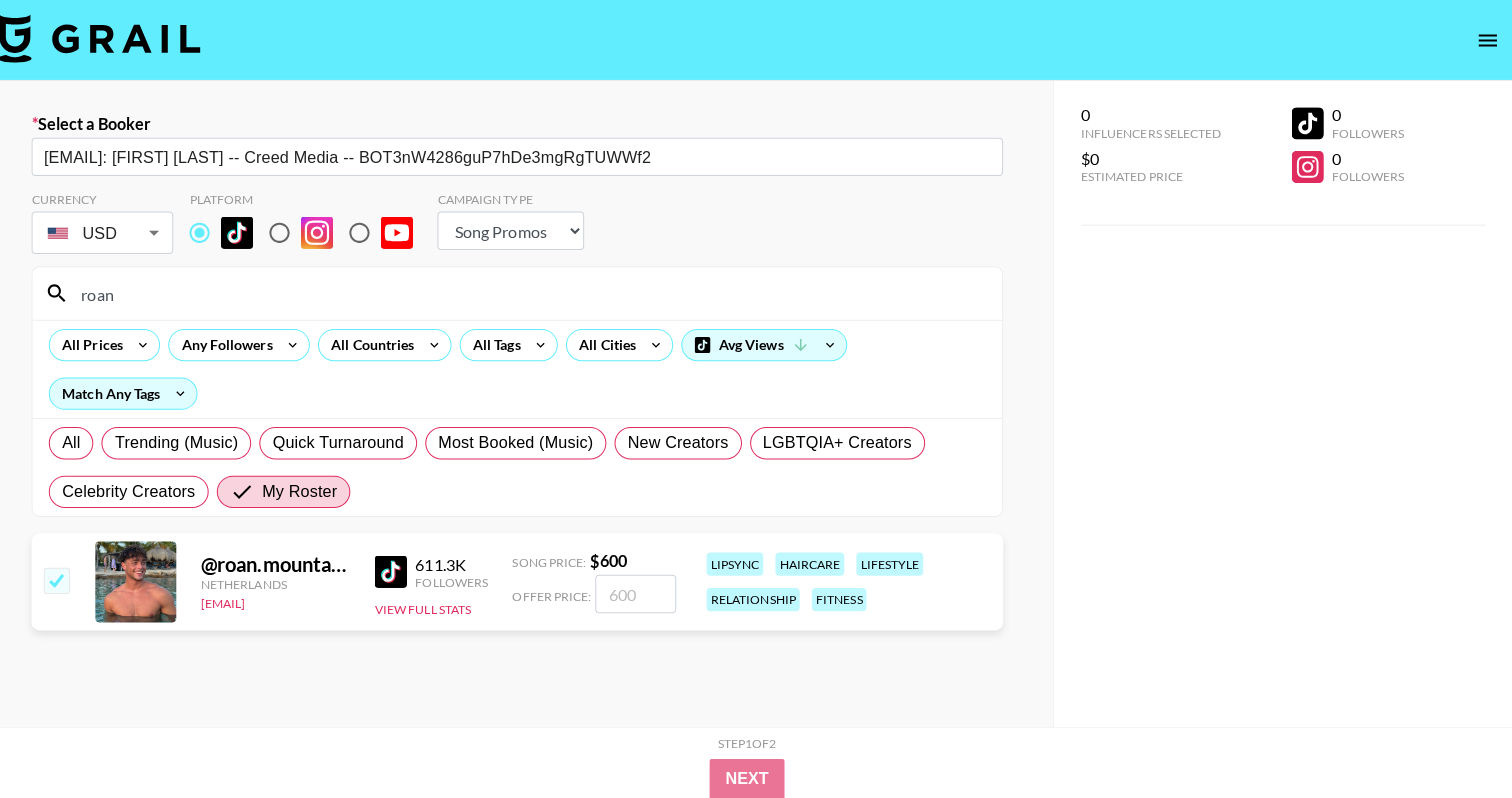 checkbox on "true" 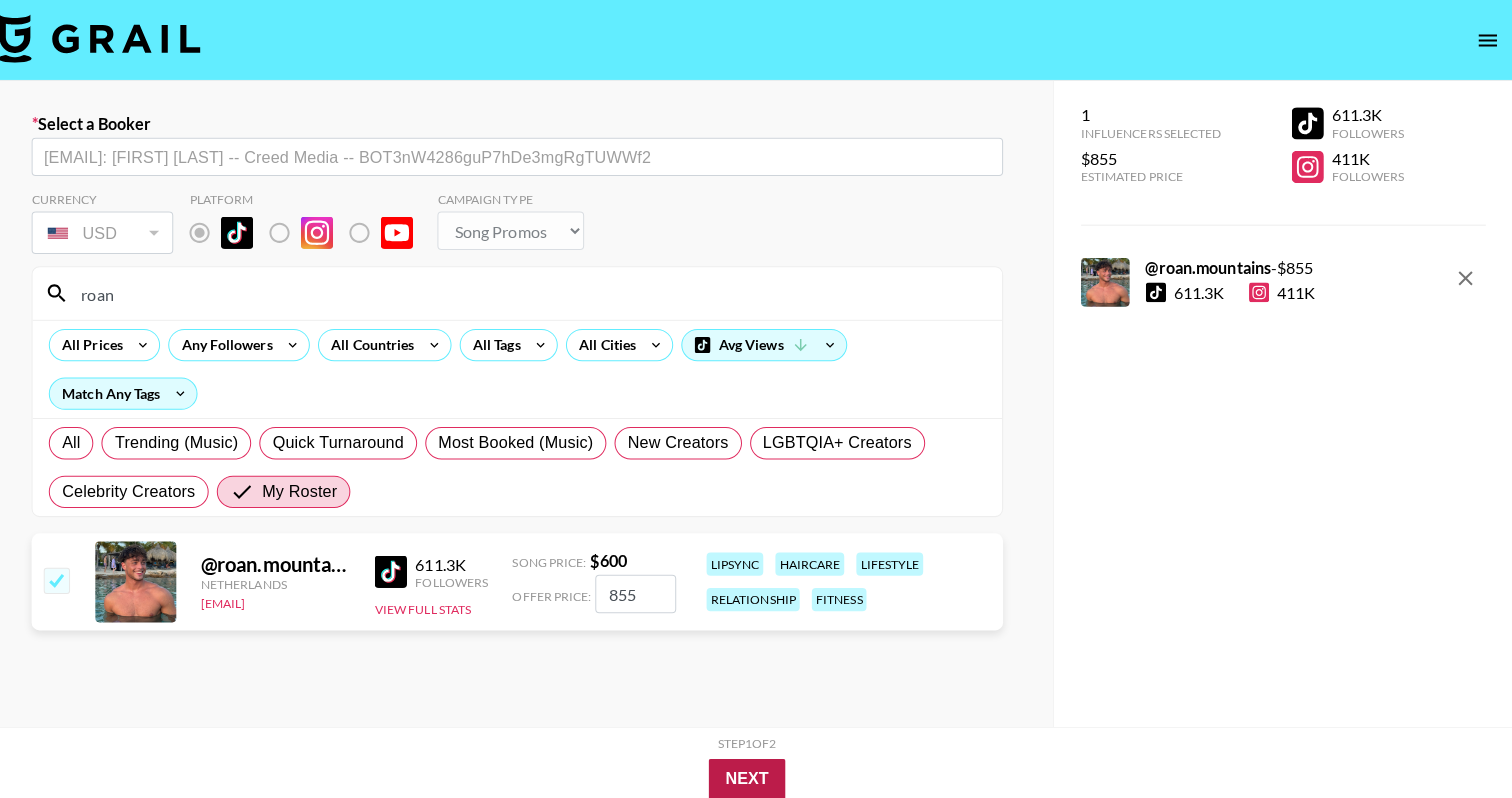 type on "855" 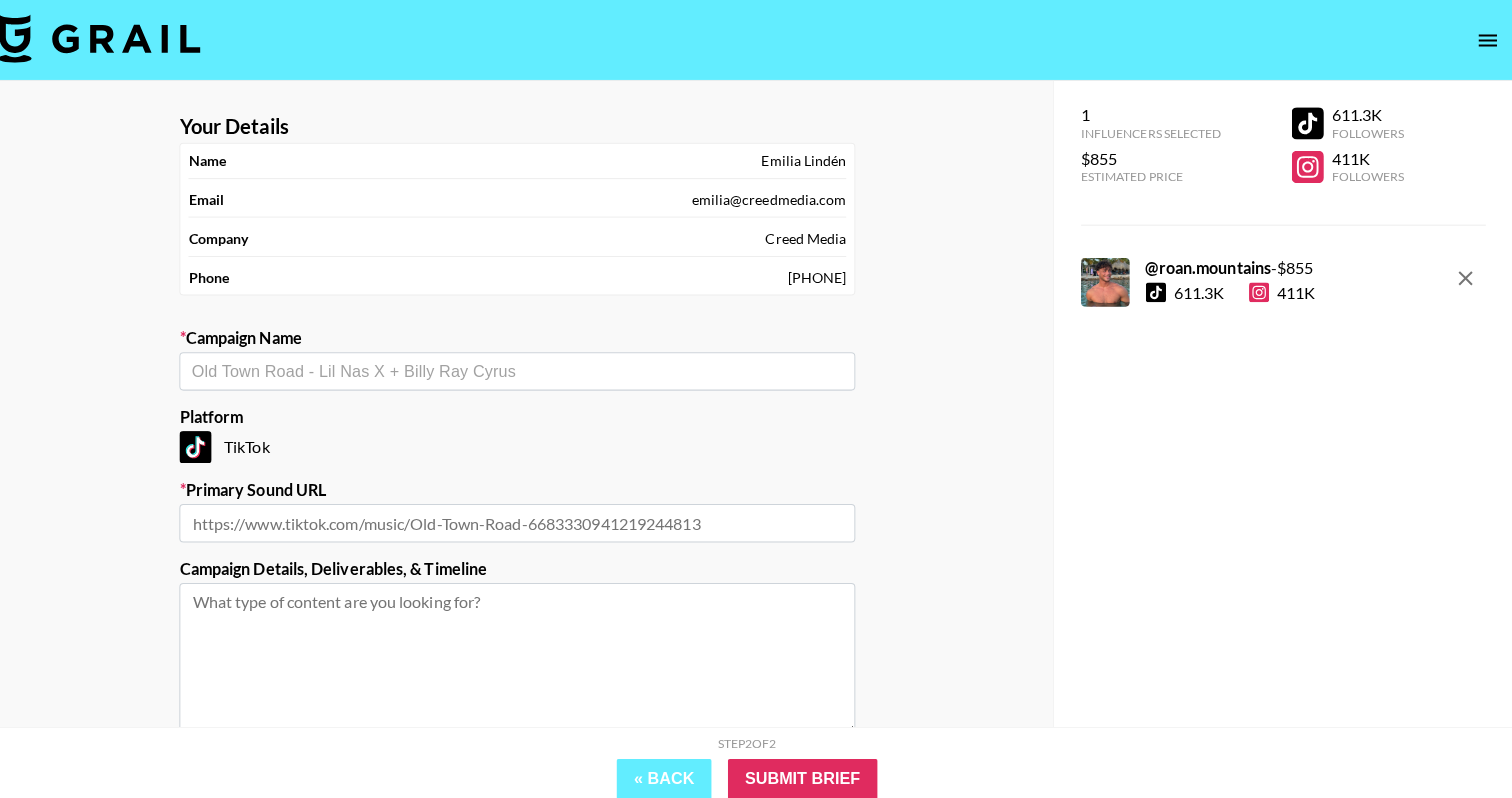 click at bounding box center [529, 367] 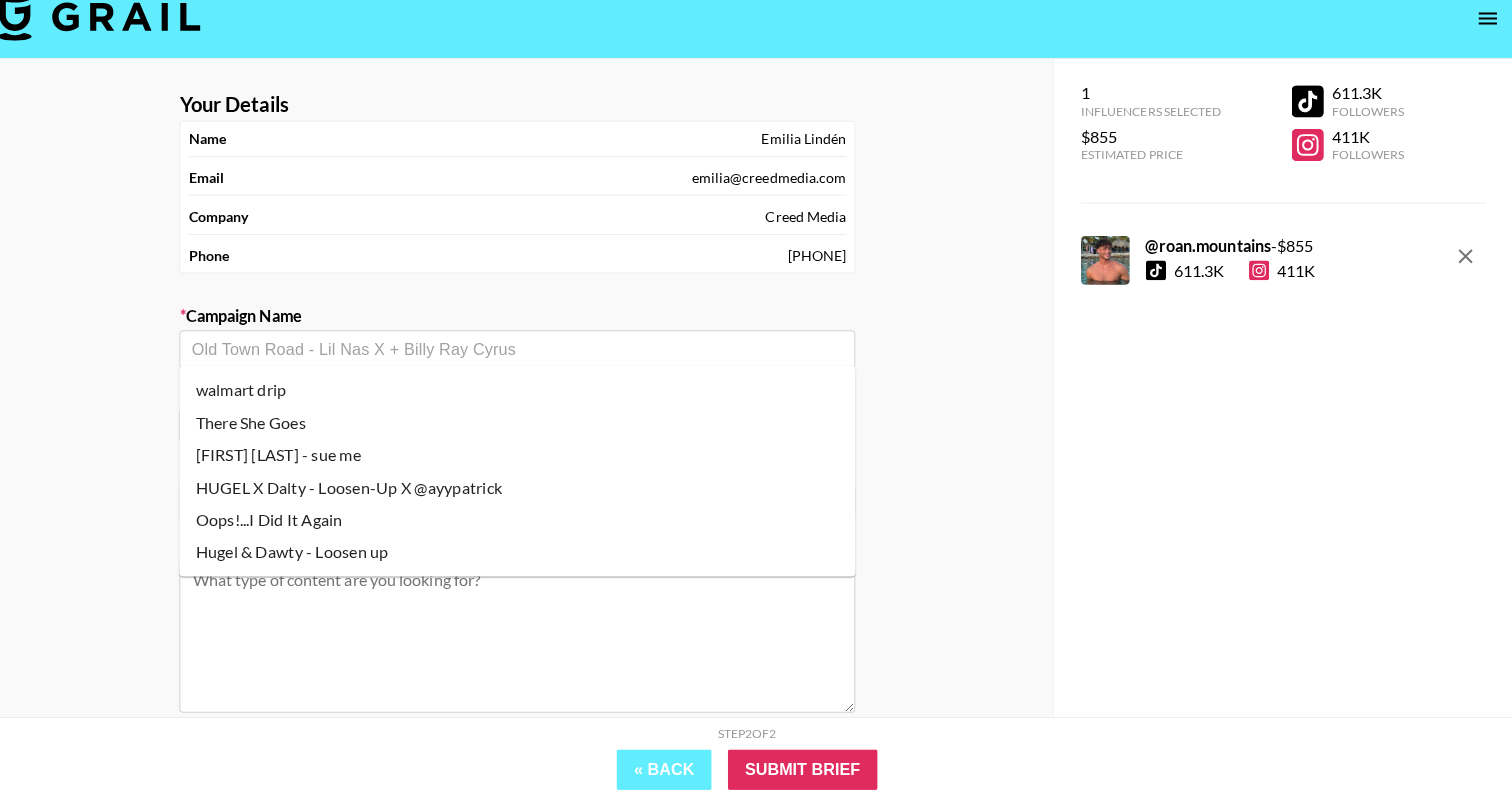 scroll, scrollTop: 18, scrollLeft: 0, axis: vertical 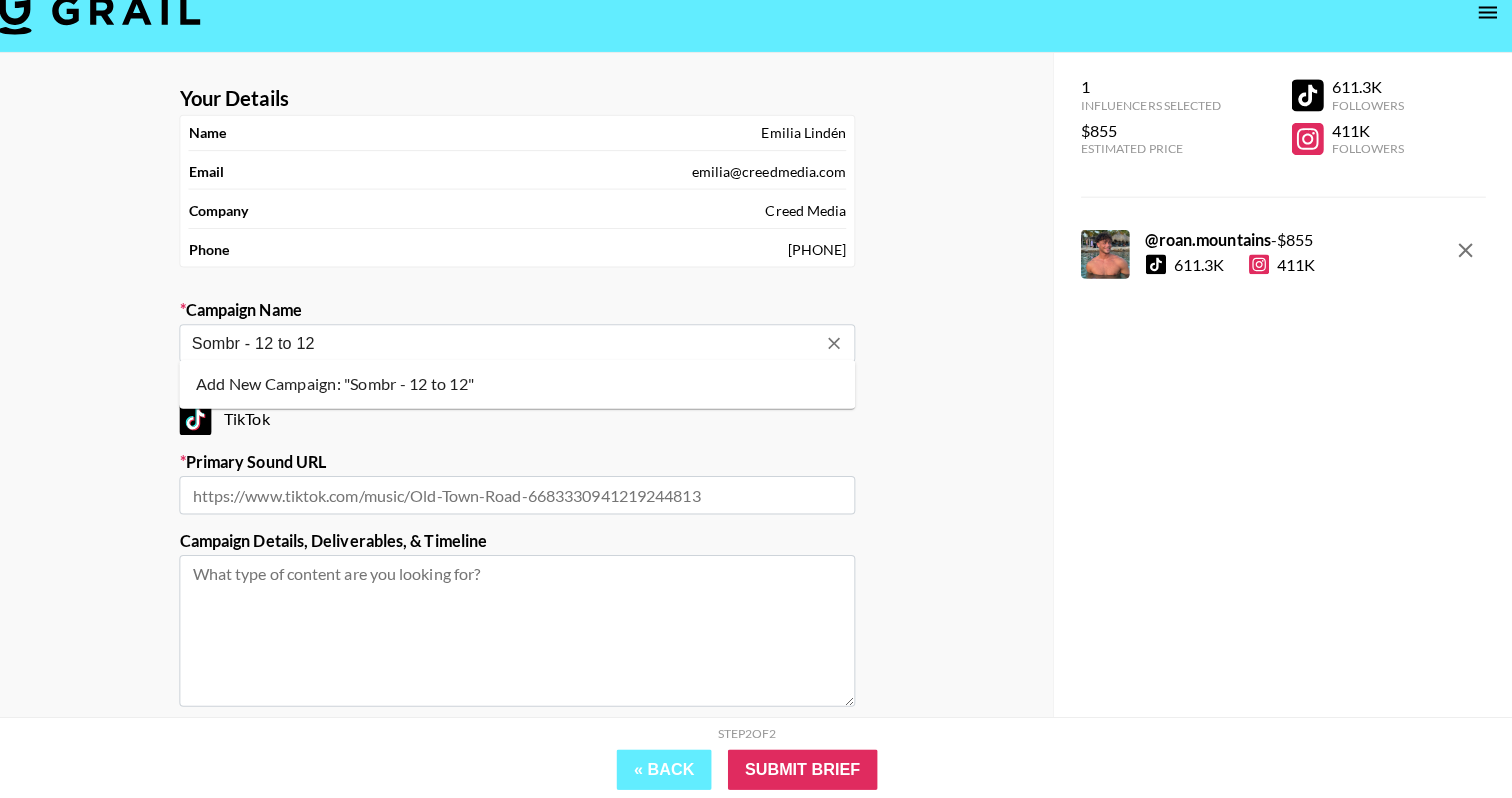 click on "Add New Campaign: "Sombr - 12 to 12"" at bounding box center [529, 390] 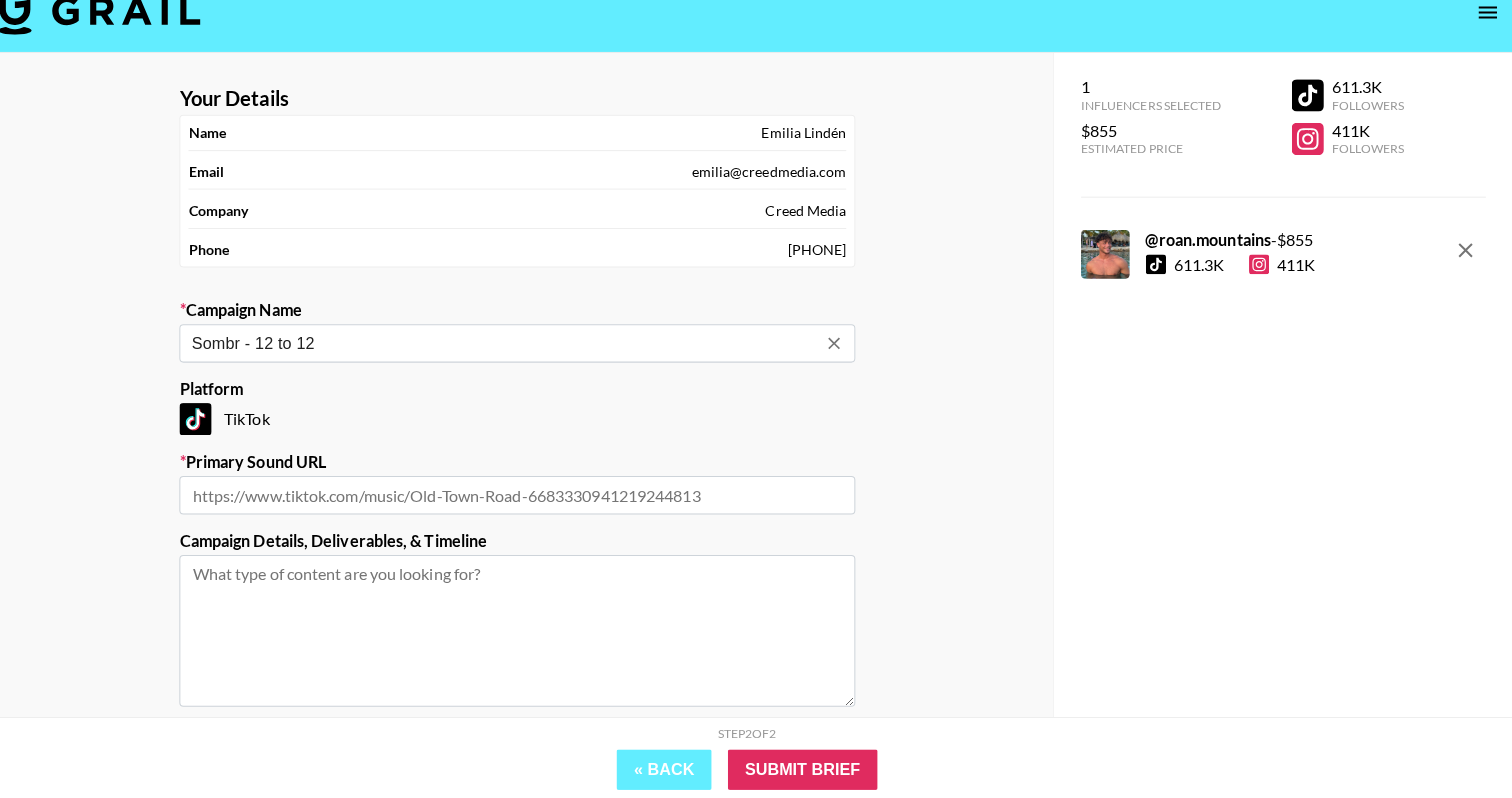 type on "Sombr - 12 to 12" 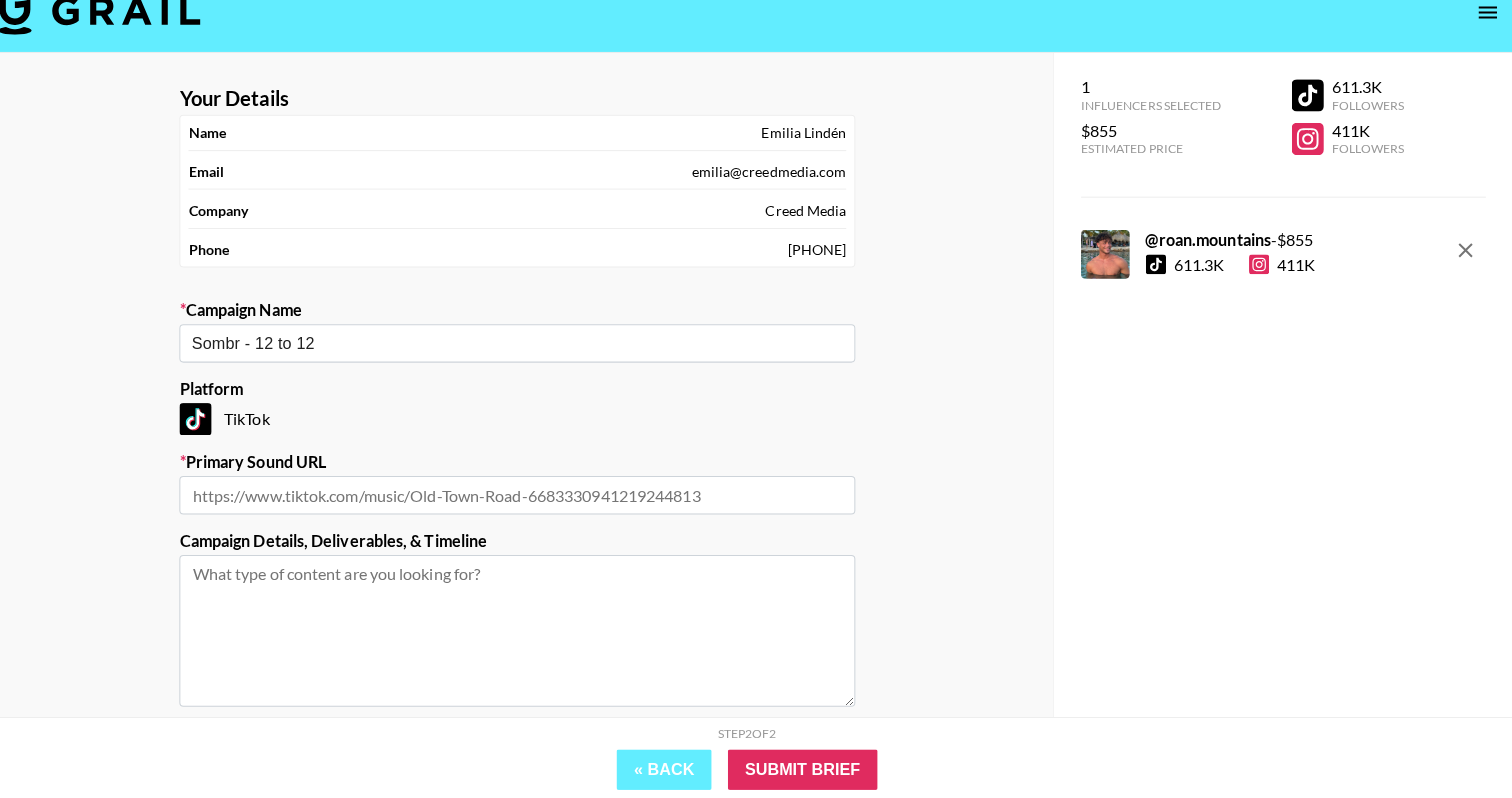 paste on "https://www.tiktok.com/music/12-to-12-7530439116829313040" 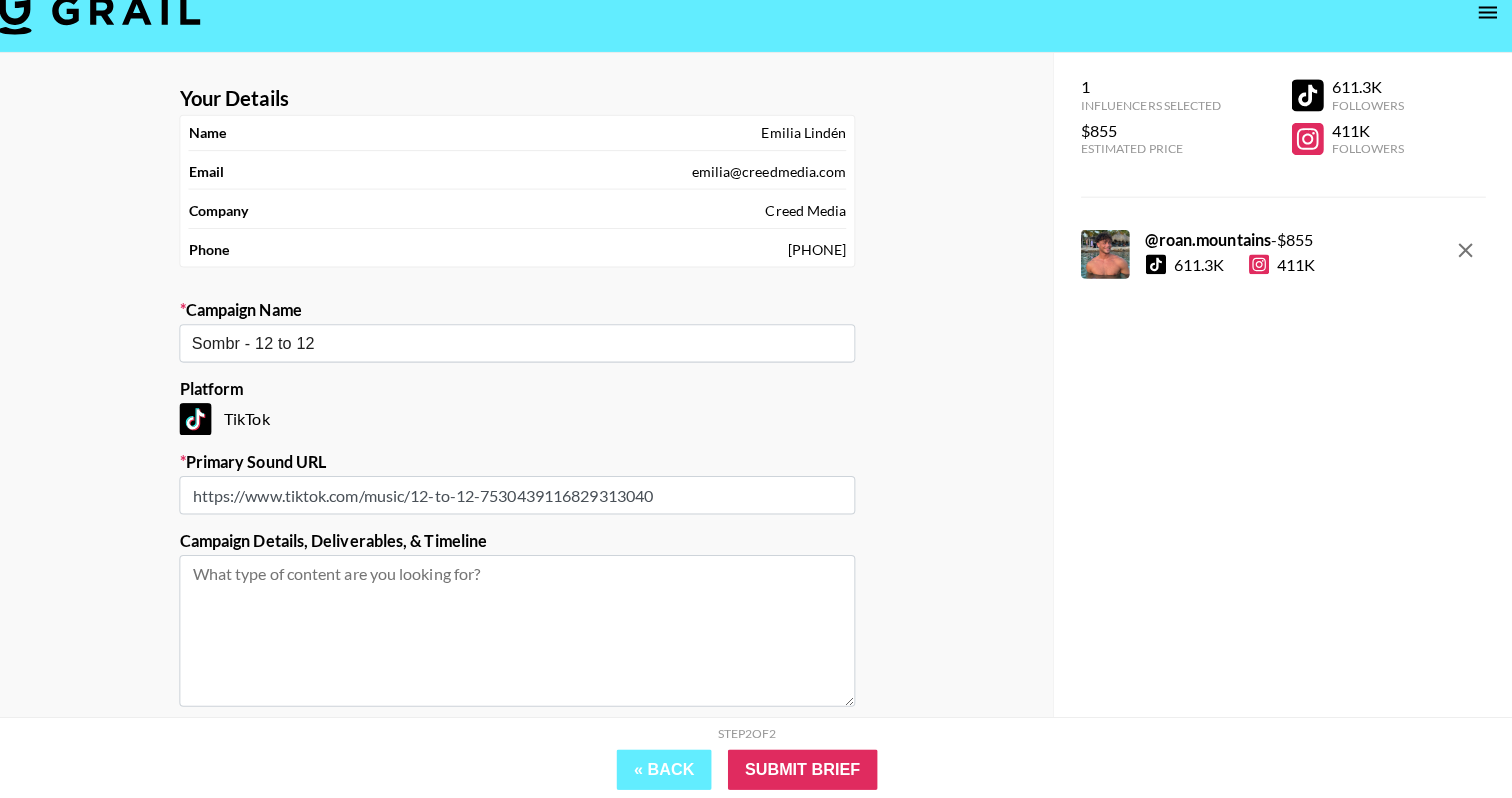 type on "https://www.tiktok.com/music/12-to-12-7530439116829313040" 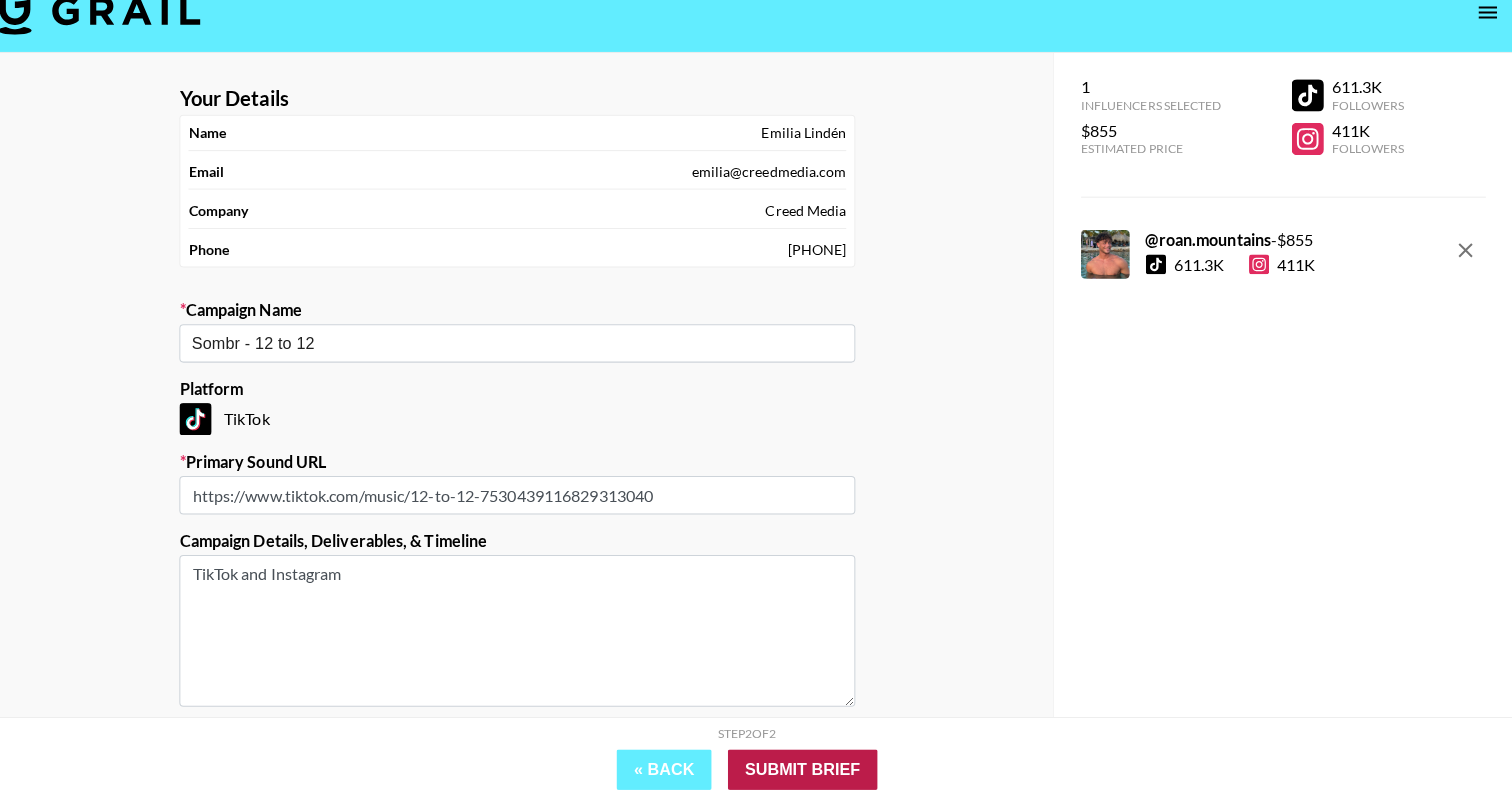 type on "TikTok and Instagram" 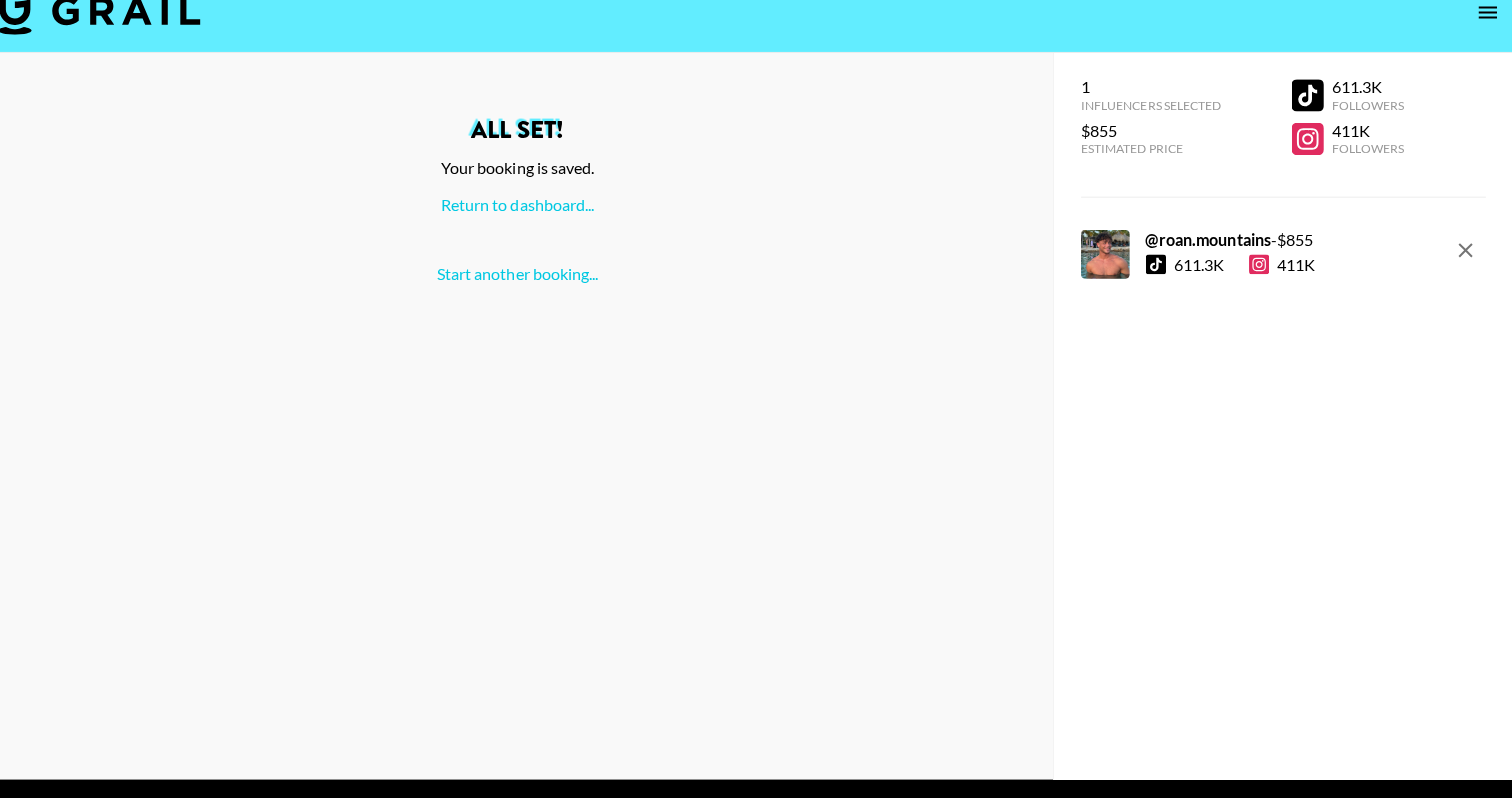 click at bounding box center [116, 20] 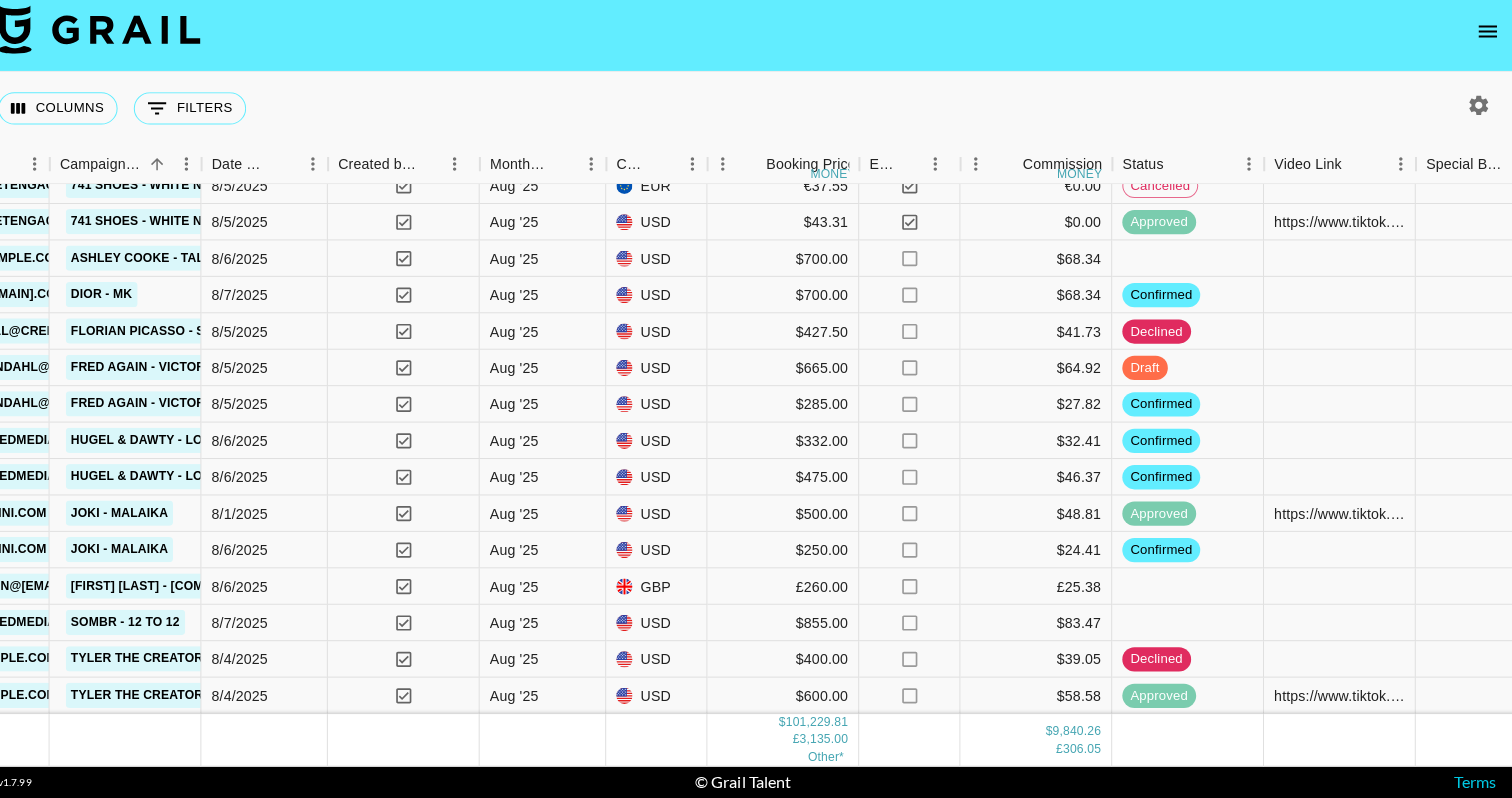 scroll, scrollTop: 5646, scrollLeft: 1148, axis: both 